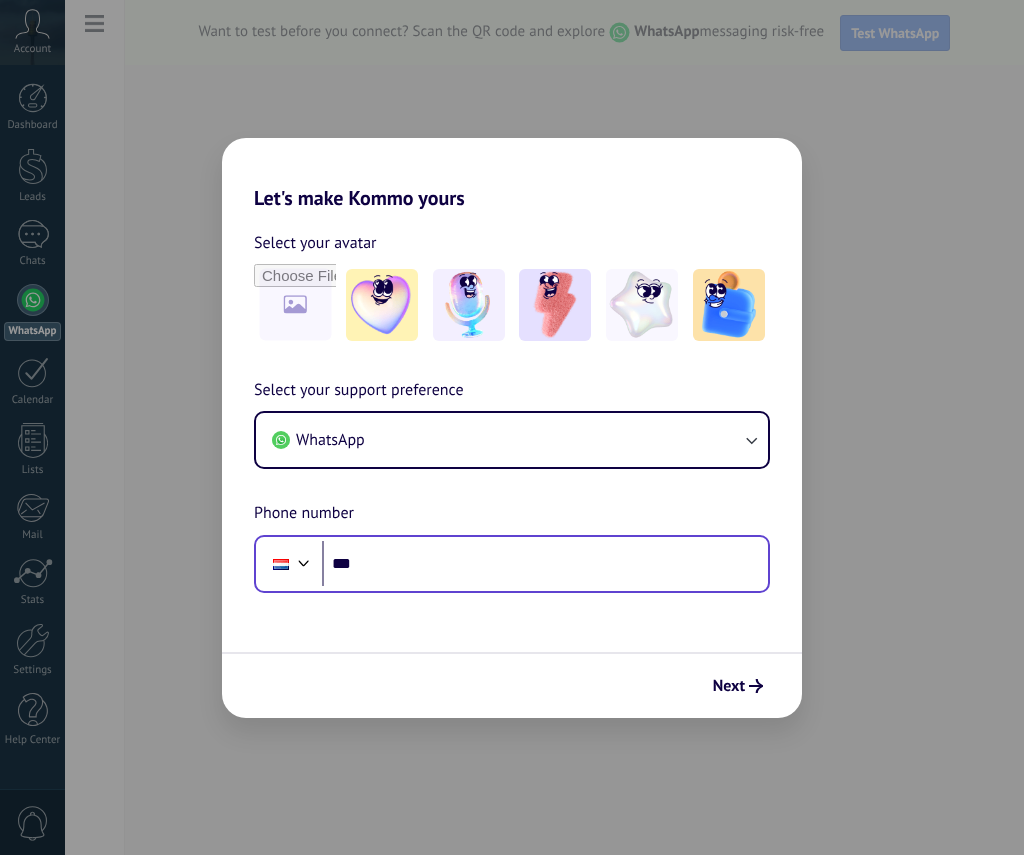 scroll, scrollTop: 0, scrollLeft: 0, axis: both 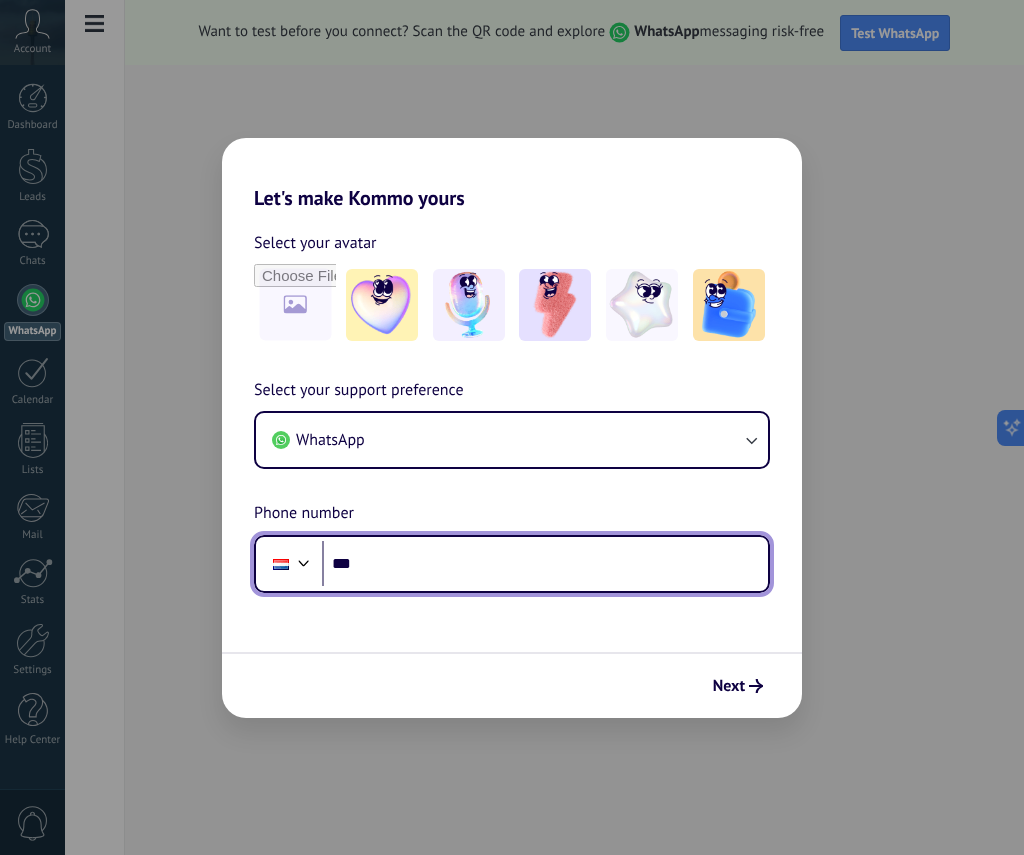 click on "***" at bounding box center [545, 564] 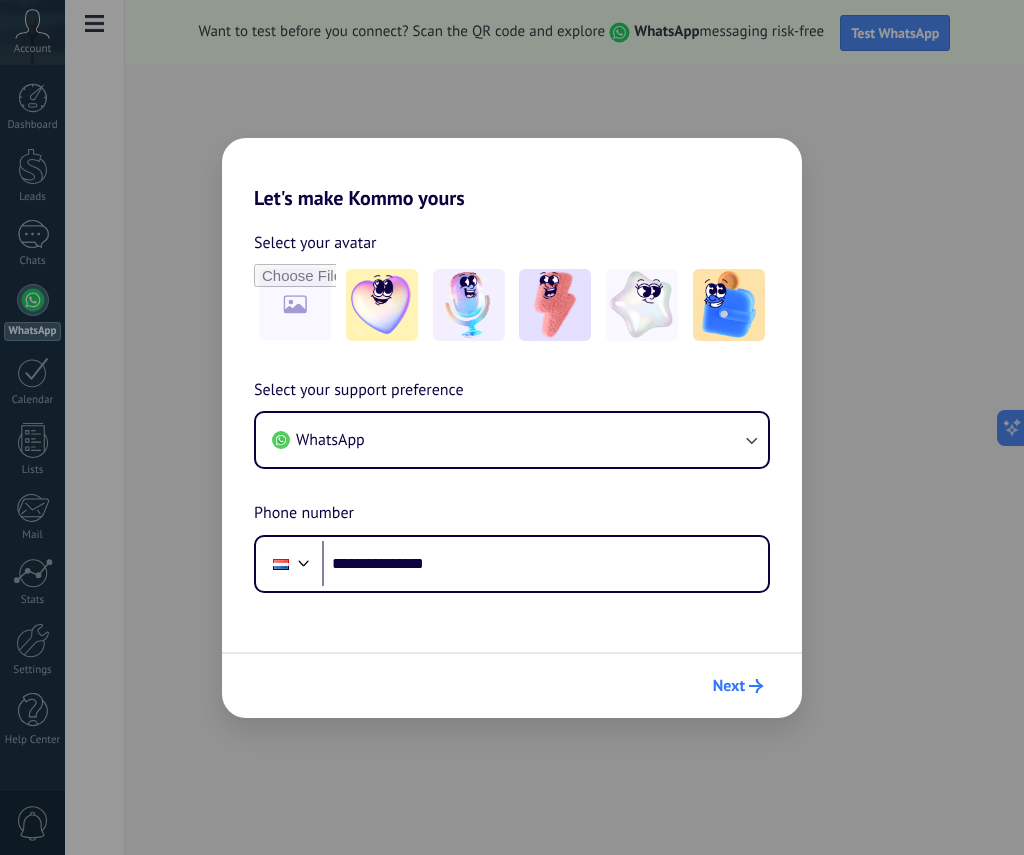 click on "Next" at bounding box center [729, 686] 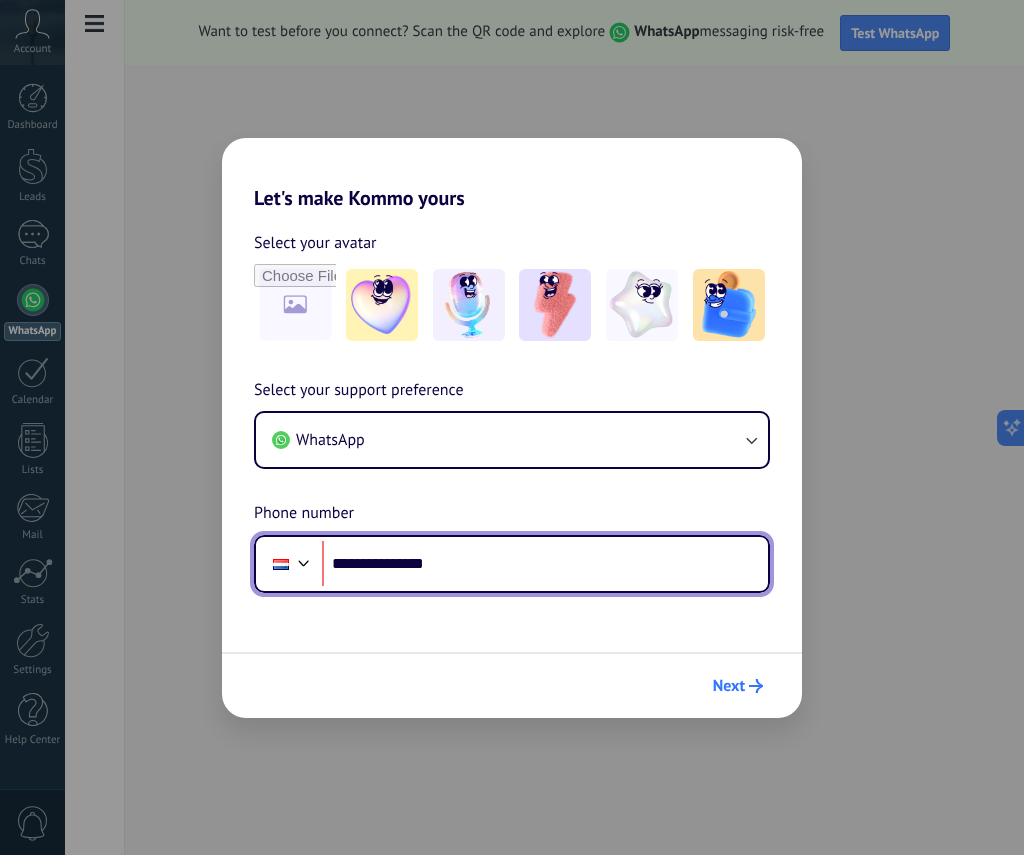scroll, scrollTop: 0, scrollLeft: 0, axis: both 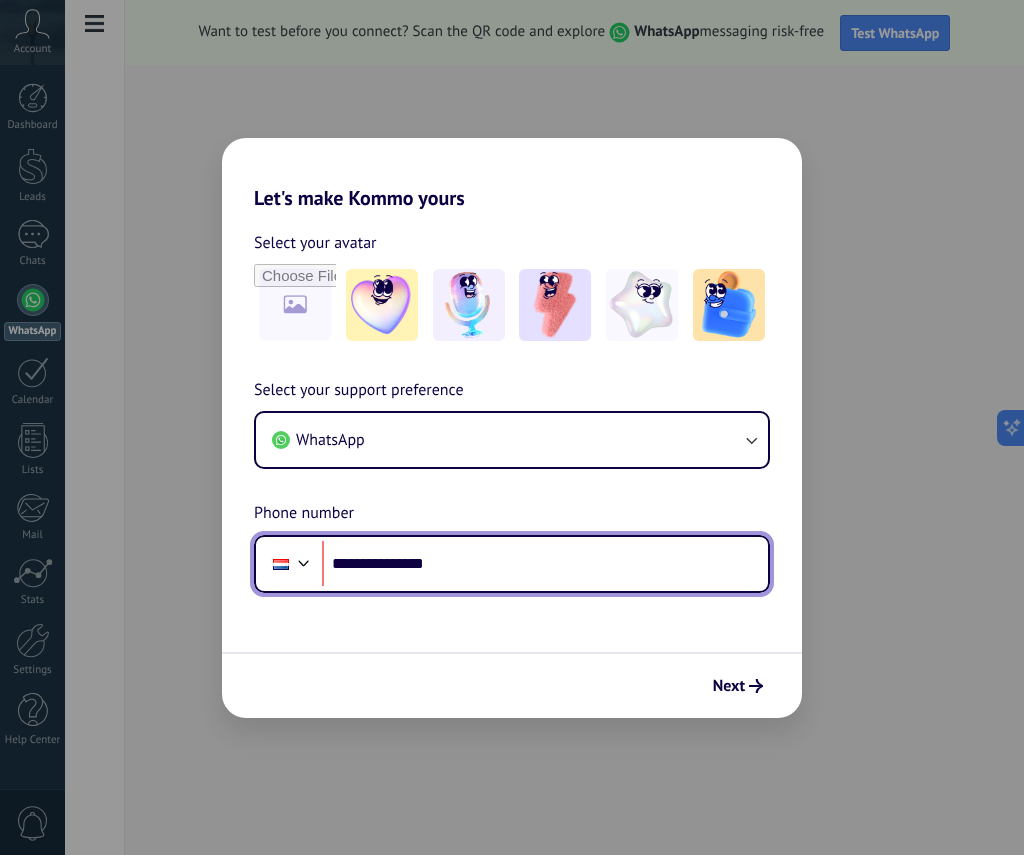 click at bounding box center (281, 564) 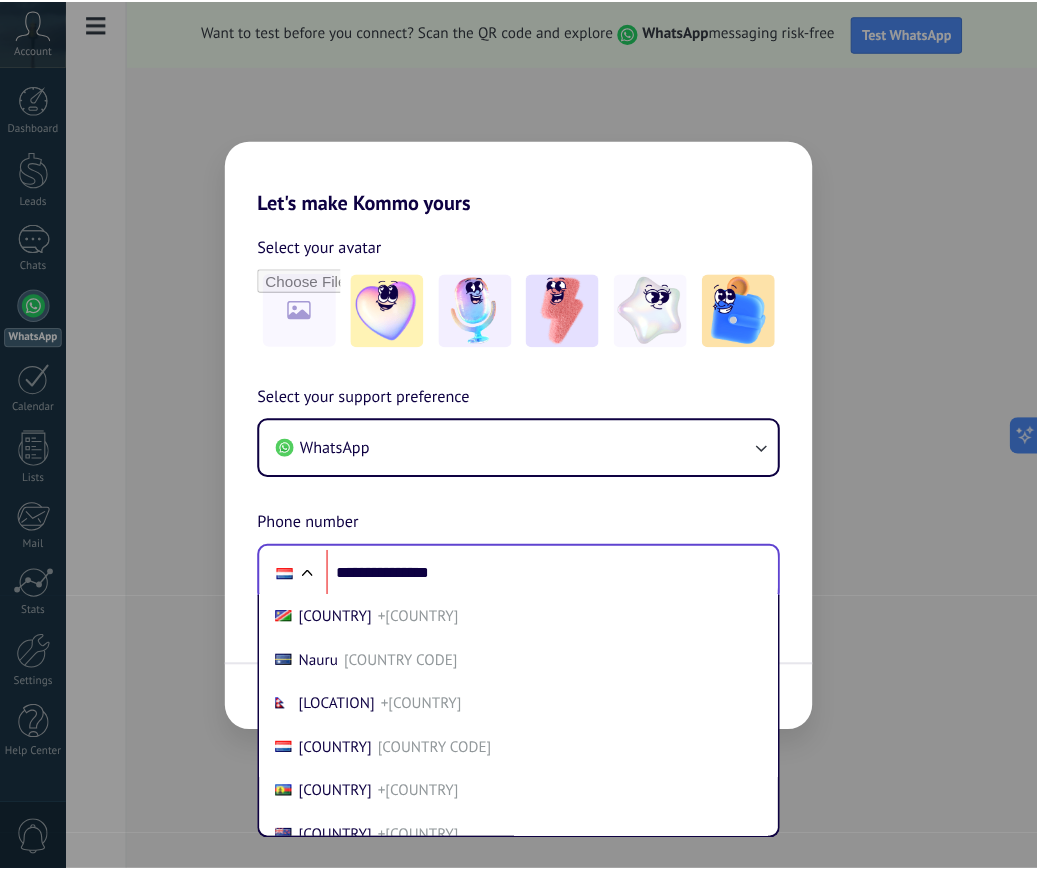 scroll, scrollTop: 6601, scrollLeft: 0, axis: vertical 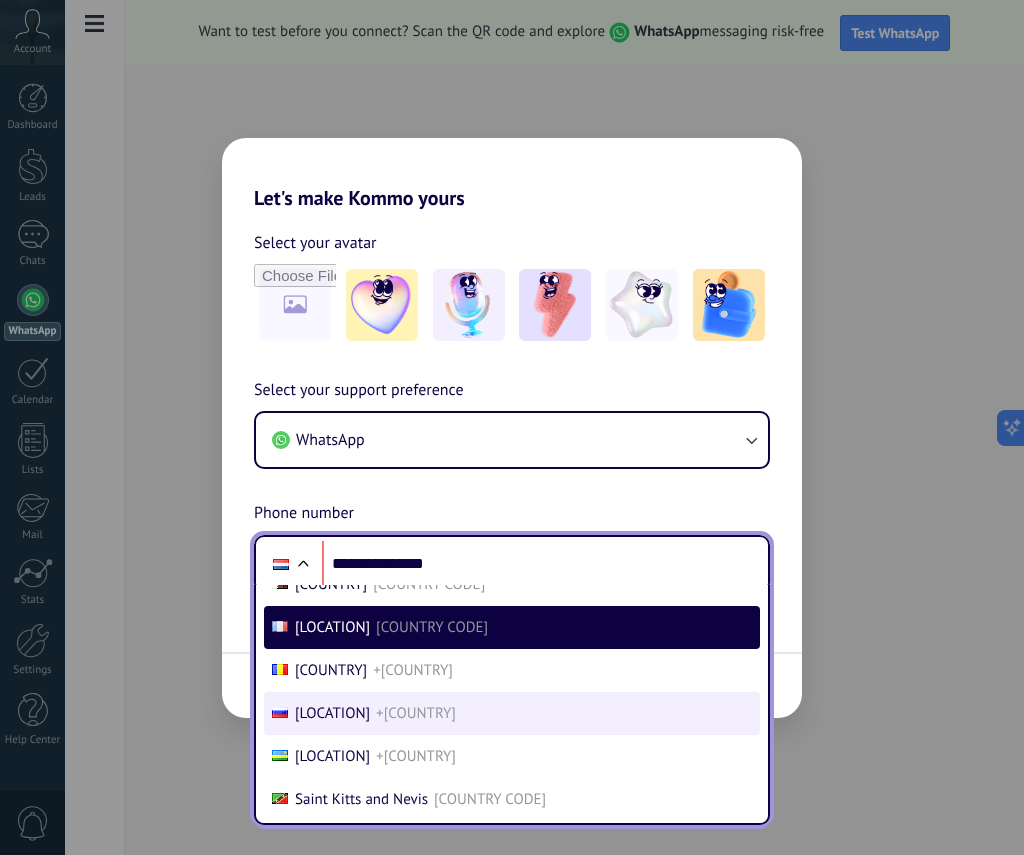 click on "+[COUNTRY]" at bounding box center (512, 713) 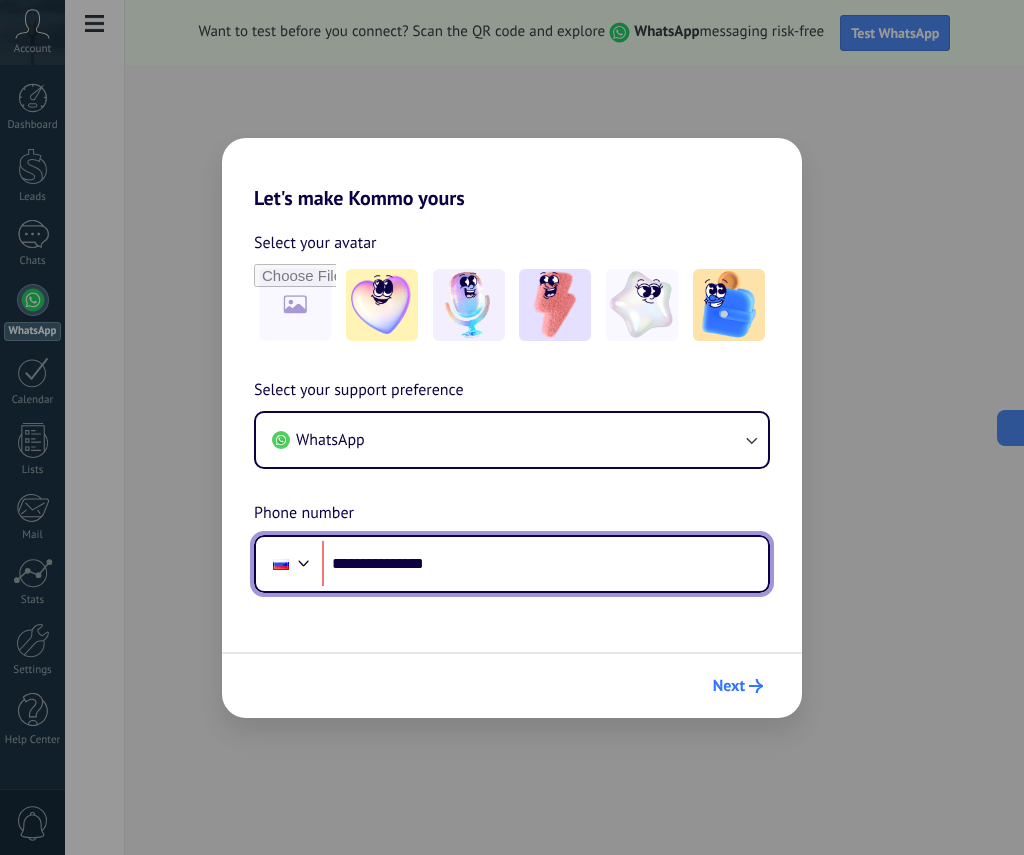 click at bounding box center (756, 686) 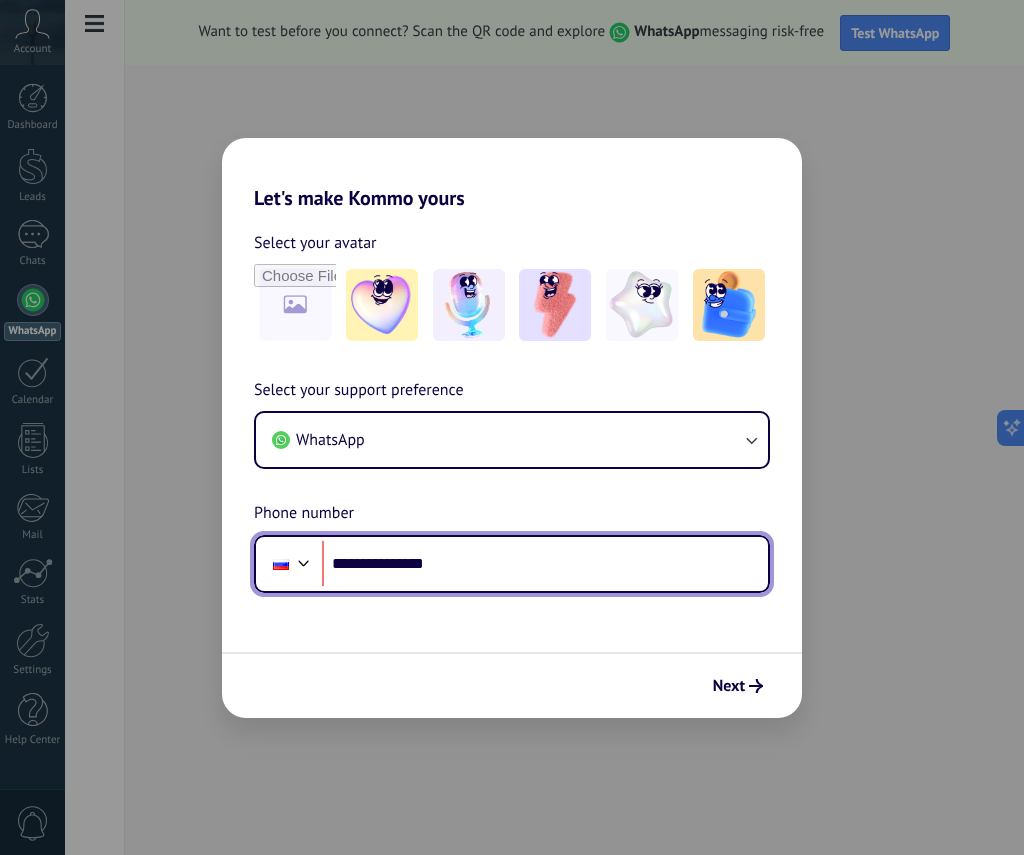 drag, startPoint x: 365, startPoint y: 562, endPoint x: 695, endPoint y: 585, distance: 330.80054 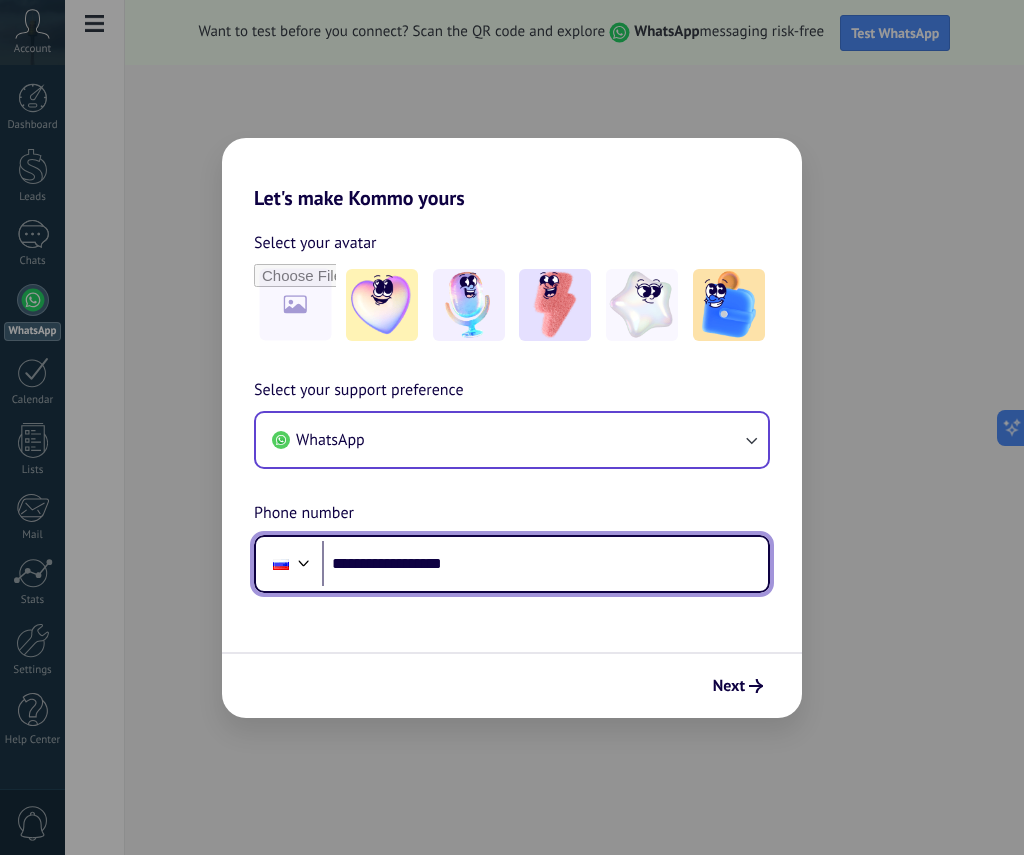 type on "**********" 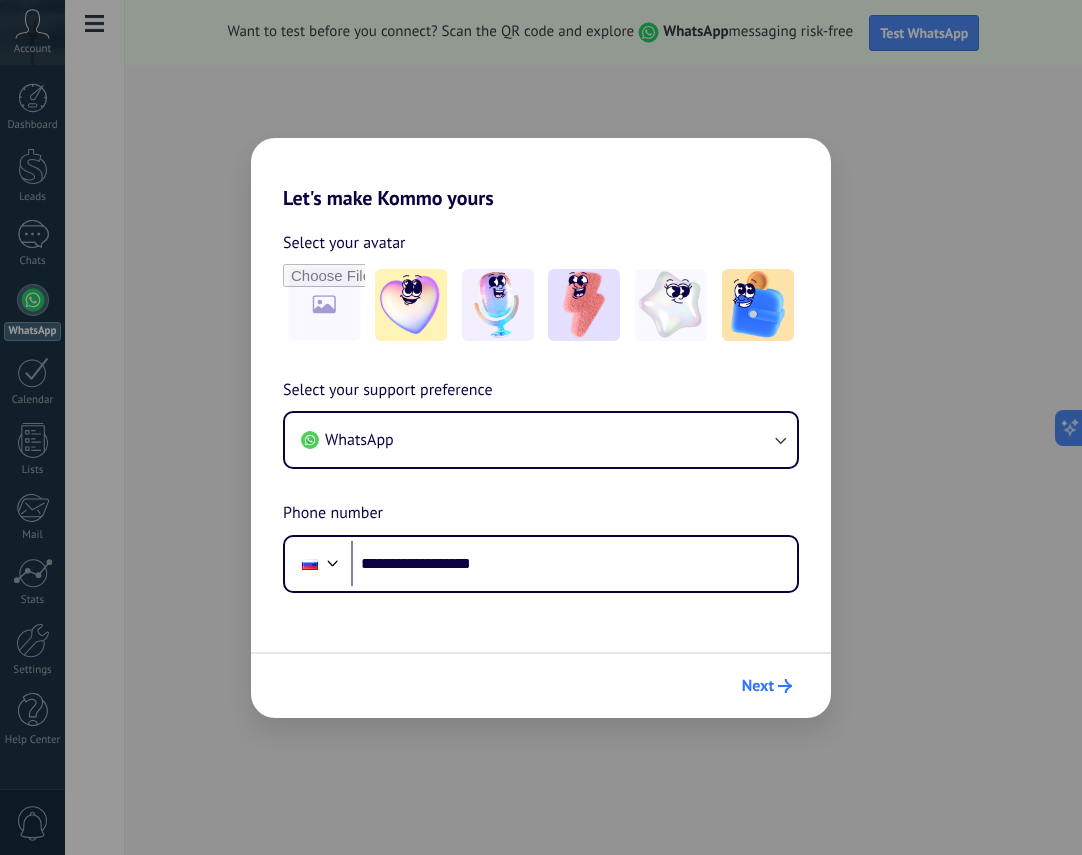 click on "Next" at bounding box center [767, 686] 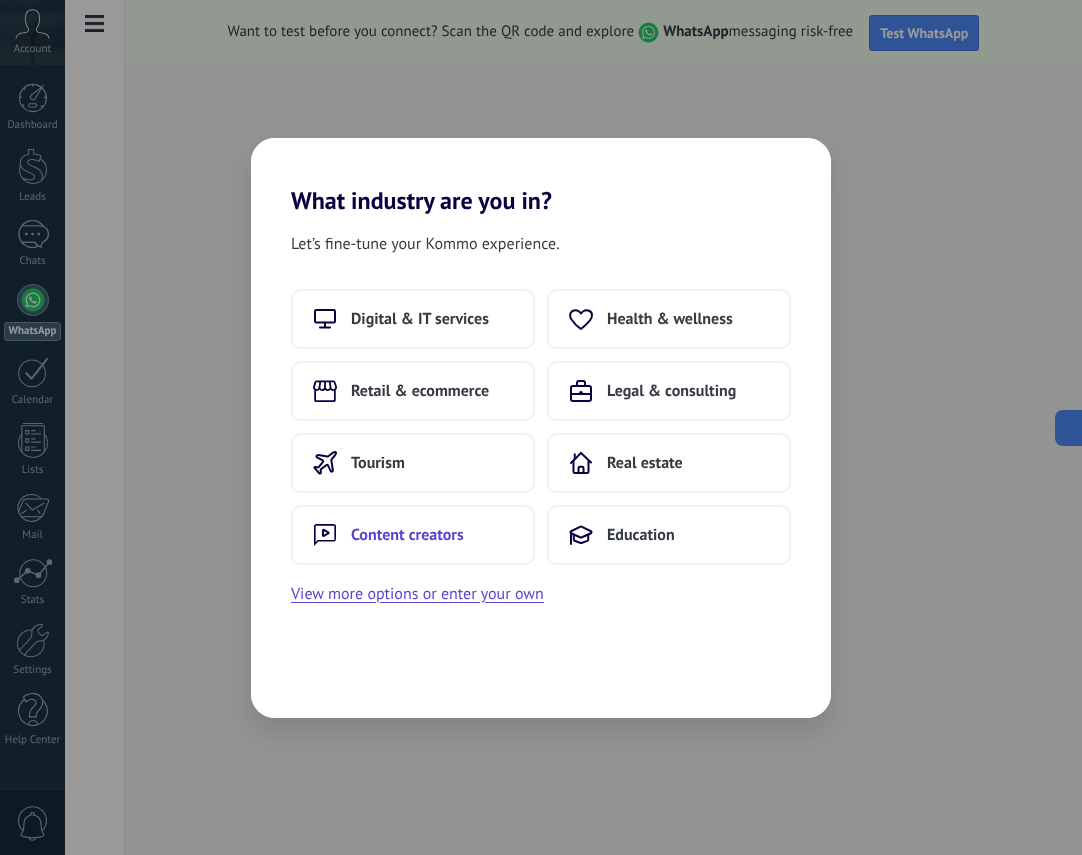 click on "Content creators" at bounding box center [420, 319] 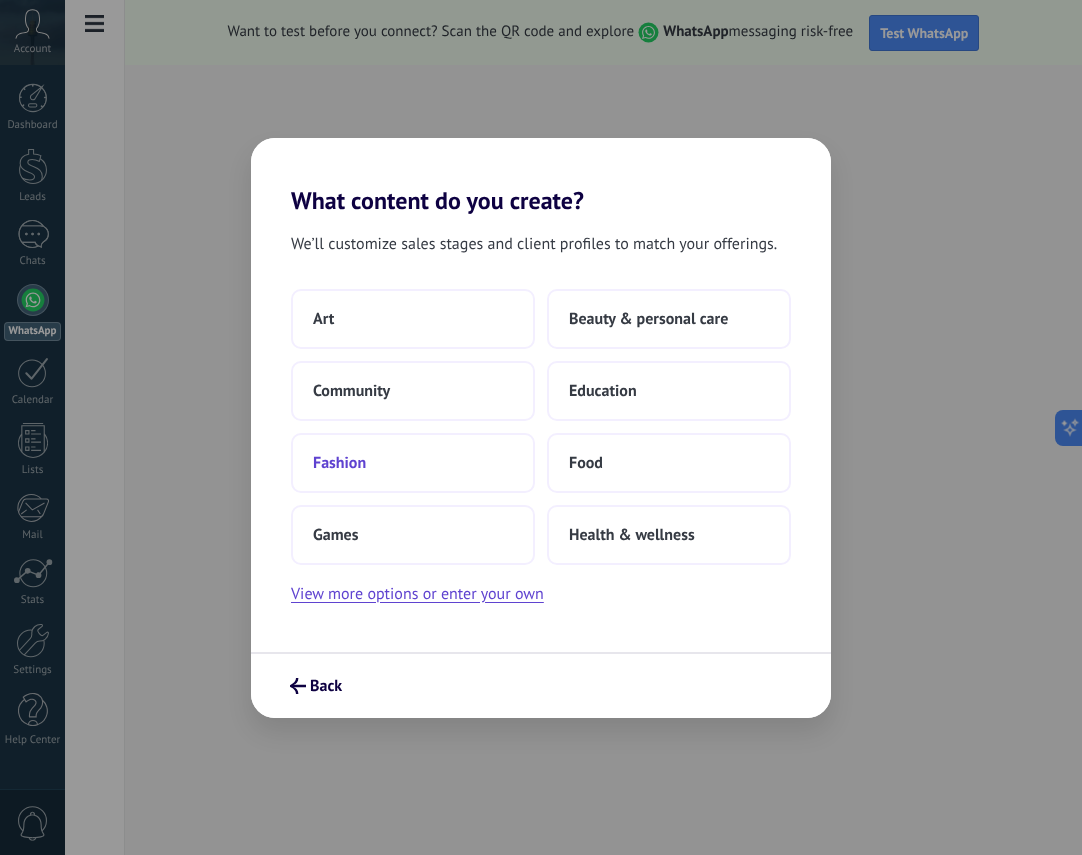 click on "Fashion" at bounding box center [413, 463] 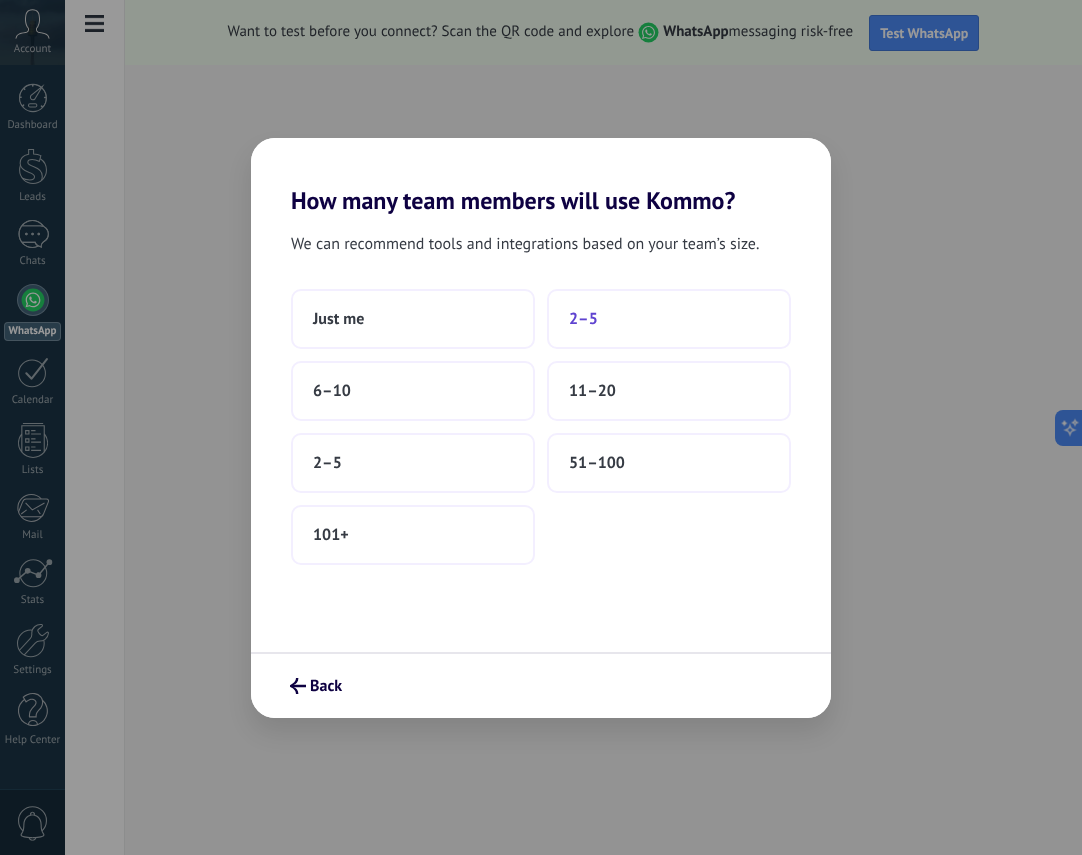 click on "2–5" at bounding box center [669, 319] 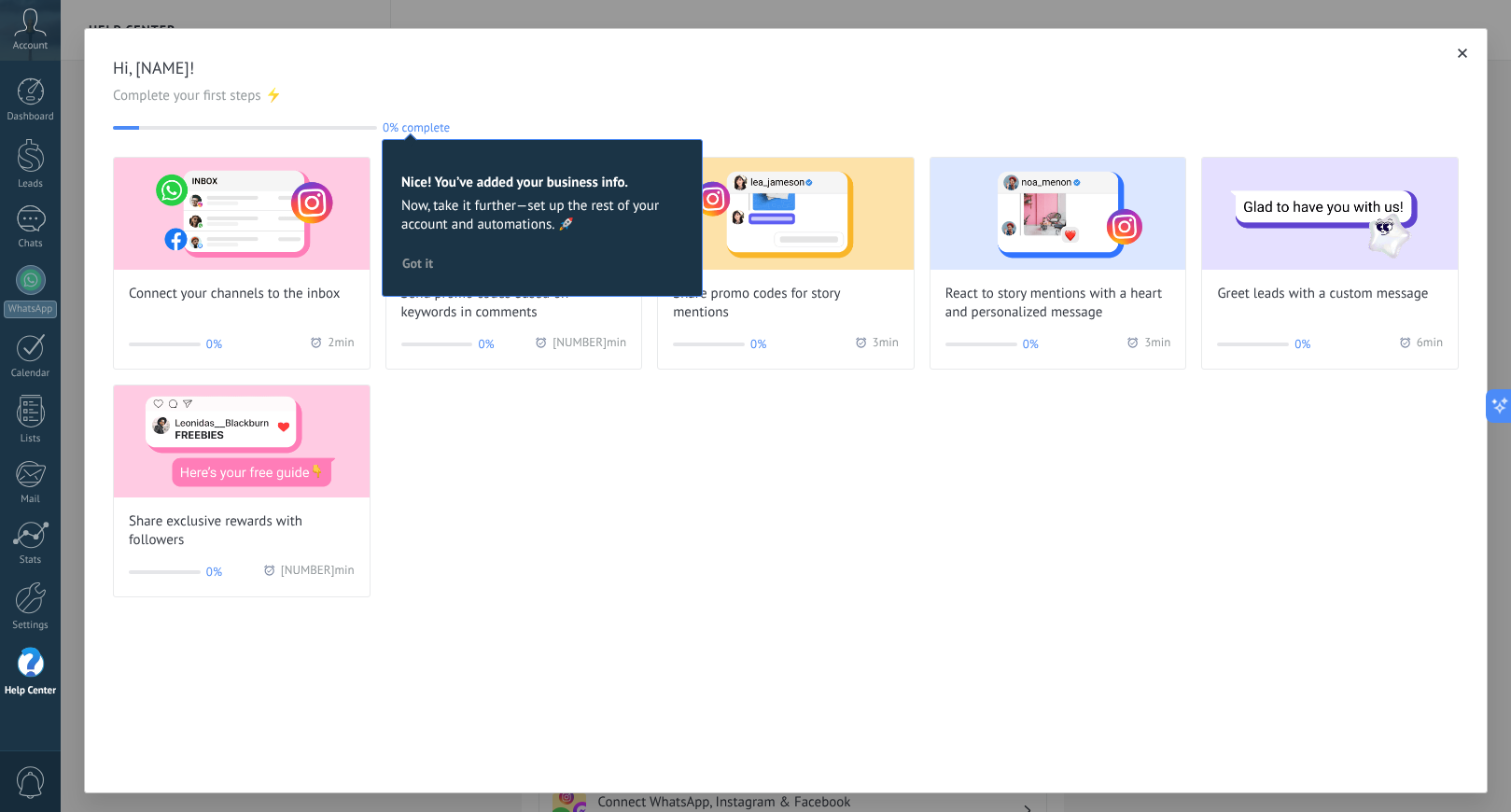 click at bounding box center (242, 214) 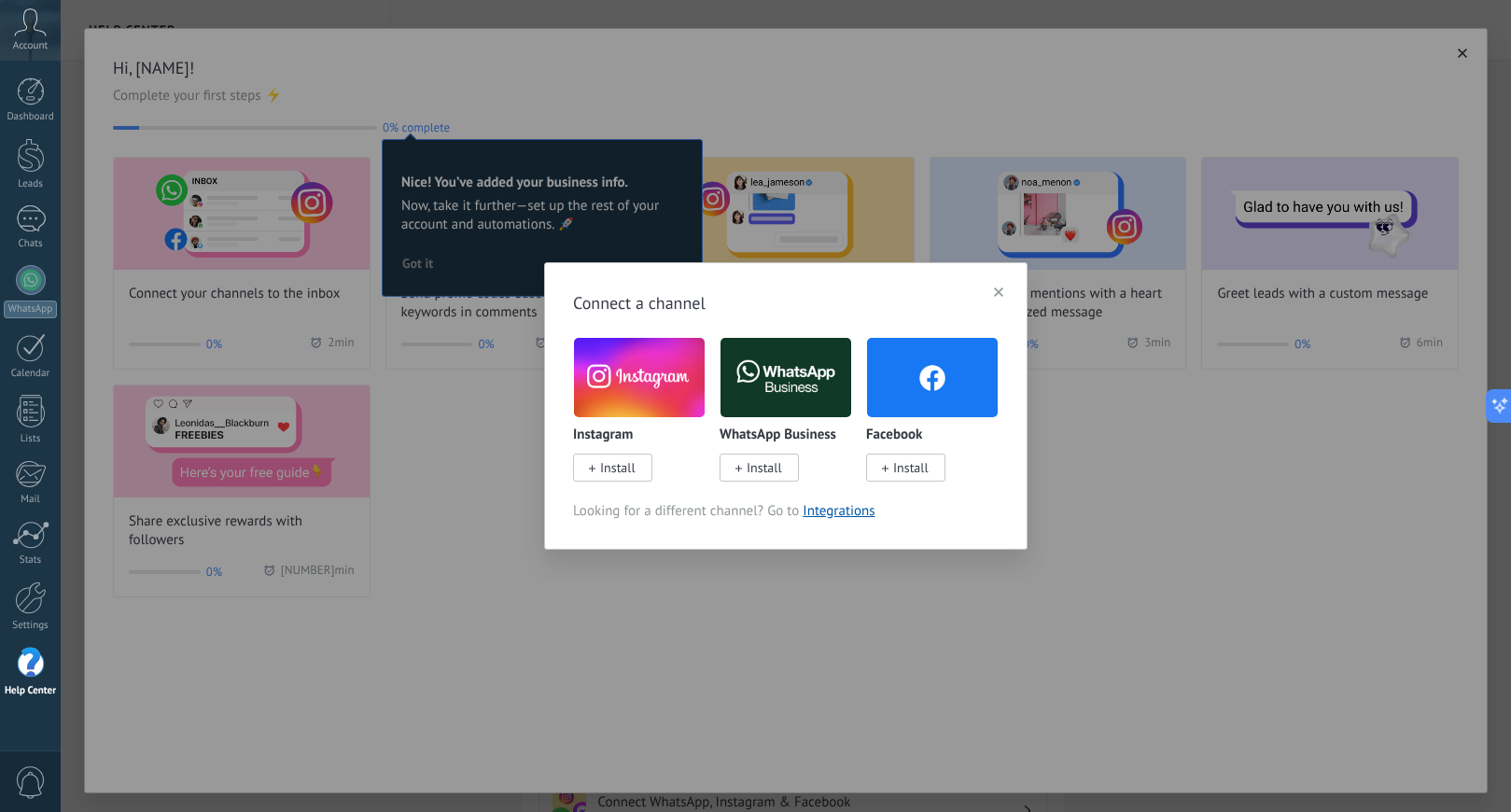 click on "Install" at bounding box center (618, 468) 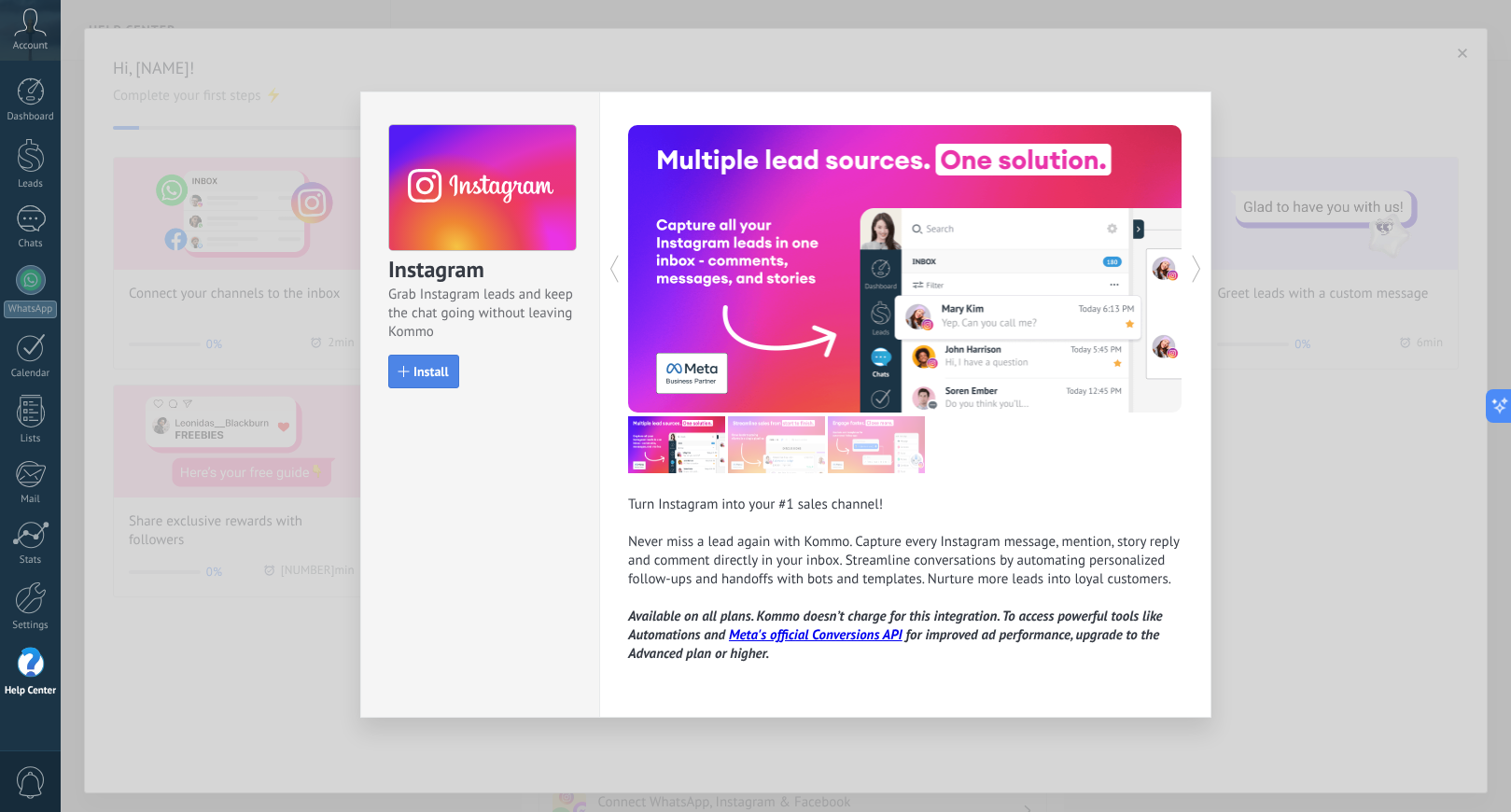 click on "Install" at bounding box center [431, 371] 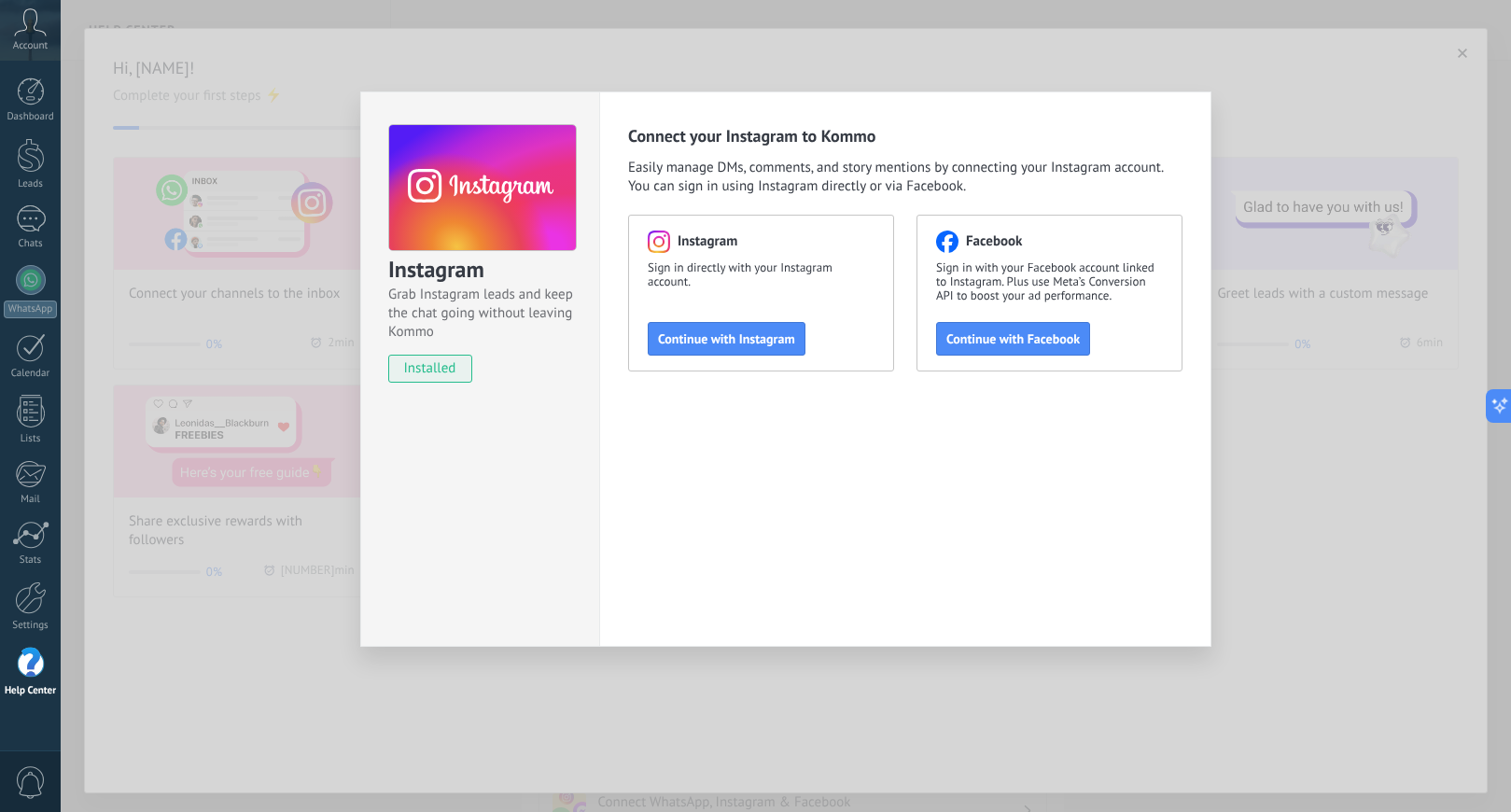 click on "Instagram Grab Instagram leads and keep the chat going without leaving Kommo installed Connect your Instagram to Kommo Easily manage DMs, comments, and story mentions by connecting your Instagram account. You can sign in using Instagram directly or via Facebook. Instagram Sign in directly with your Instagram account. Continue with Instagram Facebook Sign in with your Facebook account linked to Instagram. Plus use Meta’s Conversion API to boost your ad performance. Continue with Facebook" at bounding box center [786, 406] 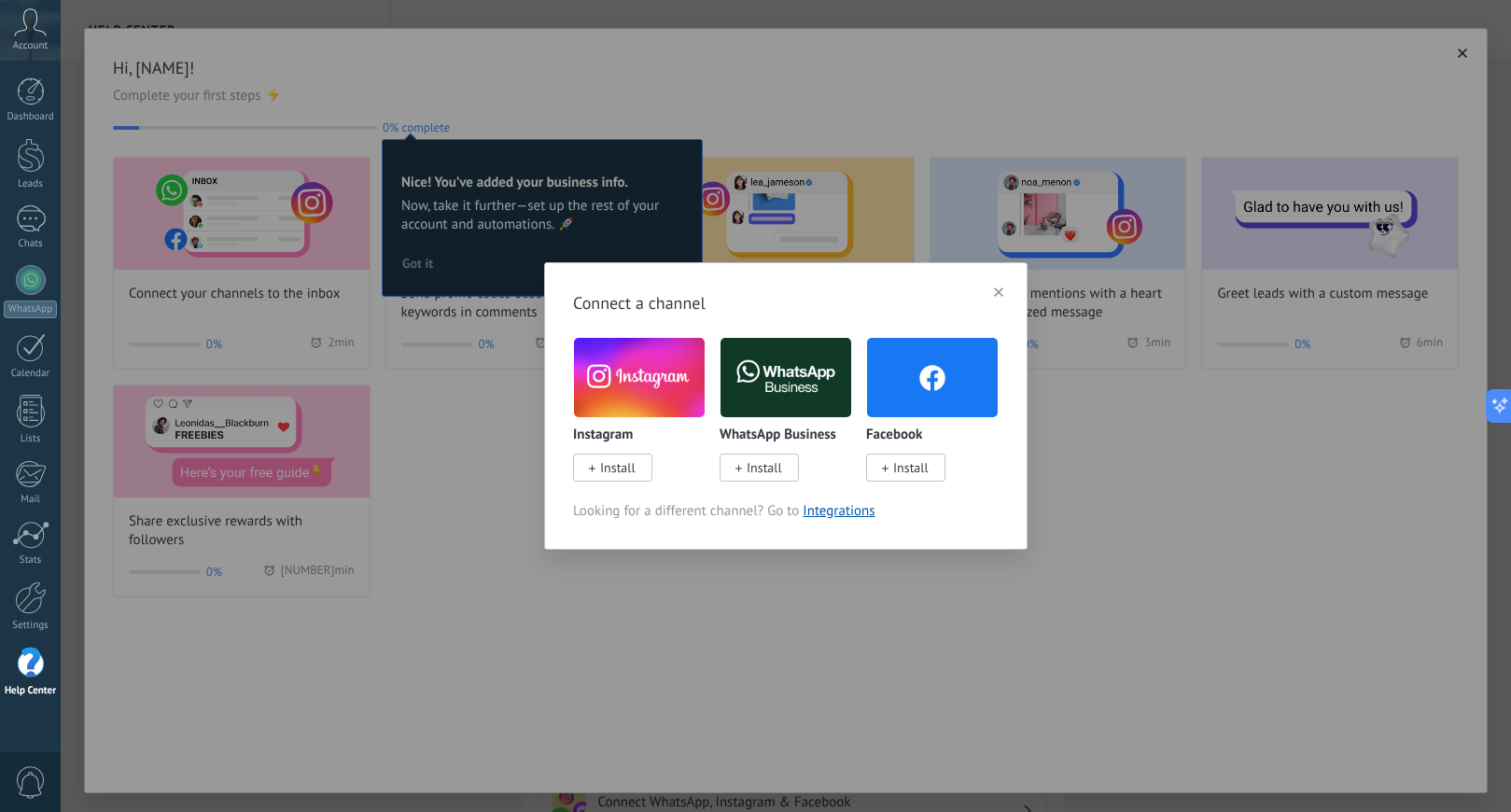click at bounding box center [639, 377] 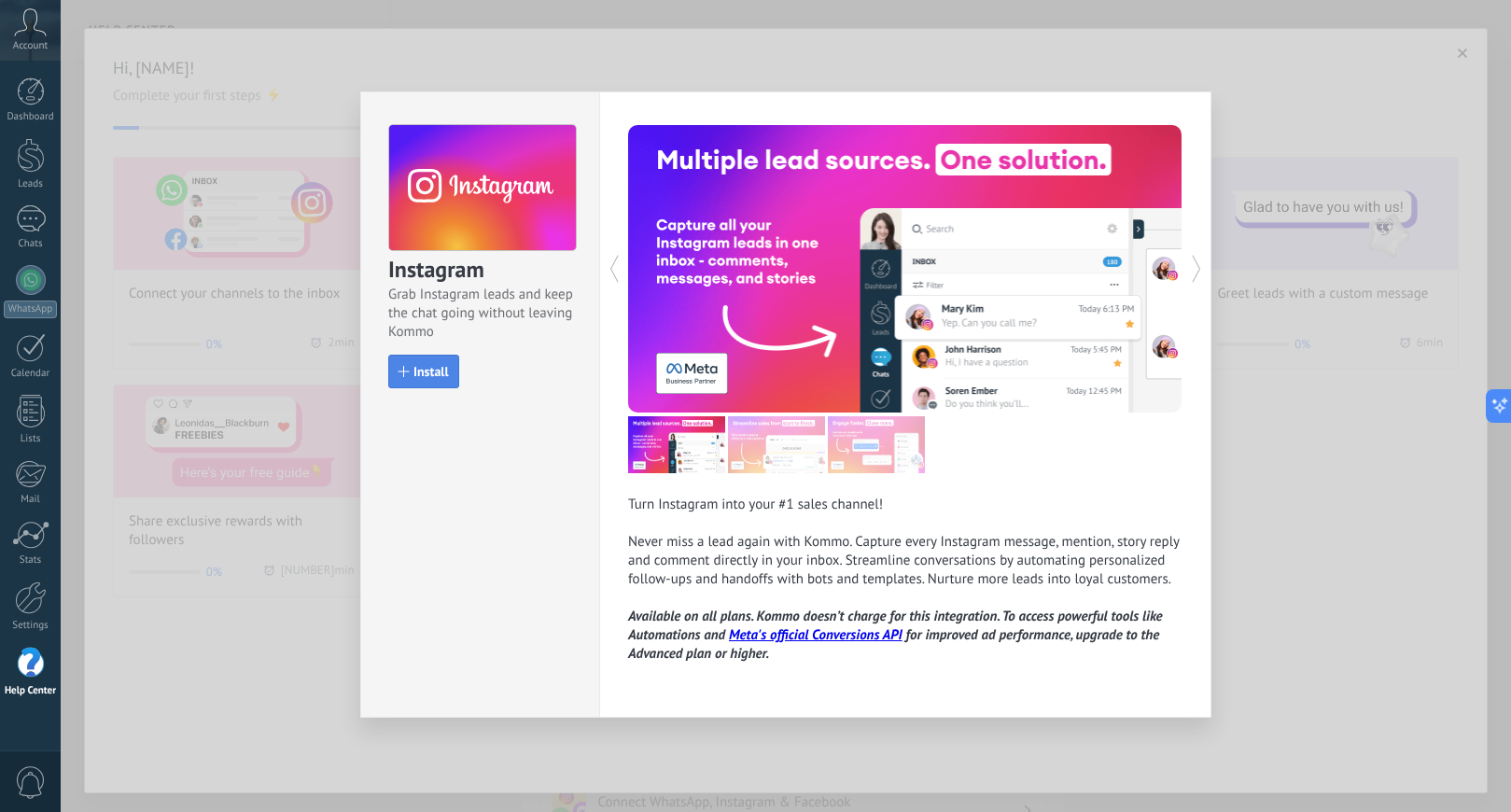 click on "Install" at bounding box center [431, 371] 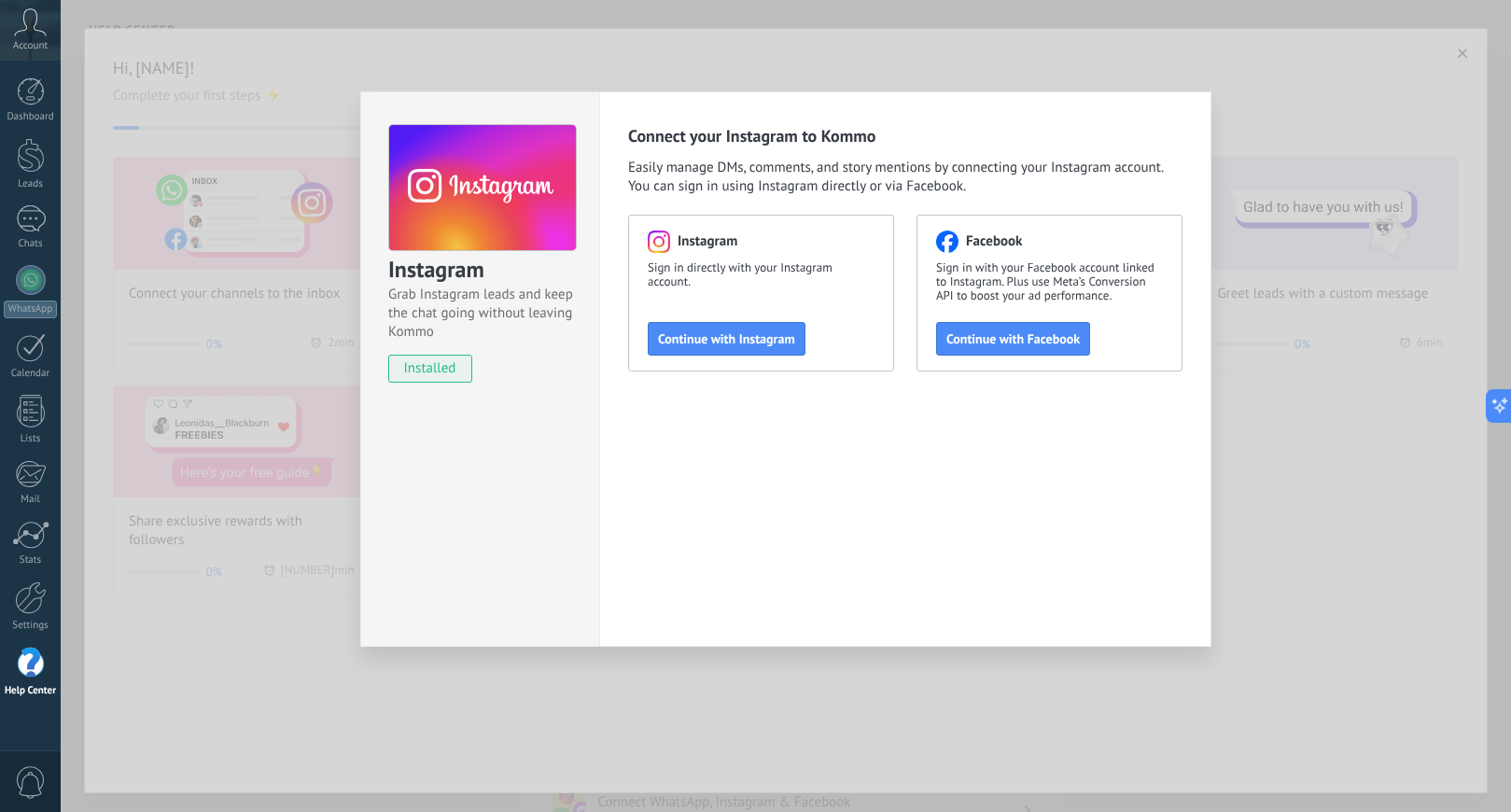 click on "Instagram Grab Instagram leads and keep the chat going without leaving Kommo installed Connect your Instagram to Kommo Easily manage DMs, comments, and story mentions by connecting your Instagram account. You can sign in using Instagram directly or via Facebook. Instagram Sign in directly with your Instagram account. Continue with Instagram Facebook Sign in with your Facebook account linked to Instagram. Plus use Meta’s Conversion API to boost your ad performance. Continue with Facebook" at bounding box center [786, 406] 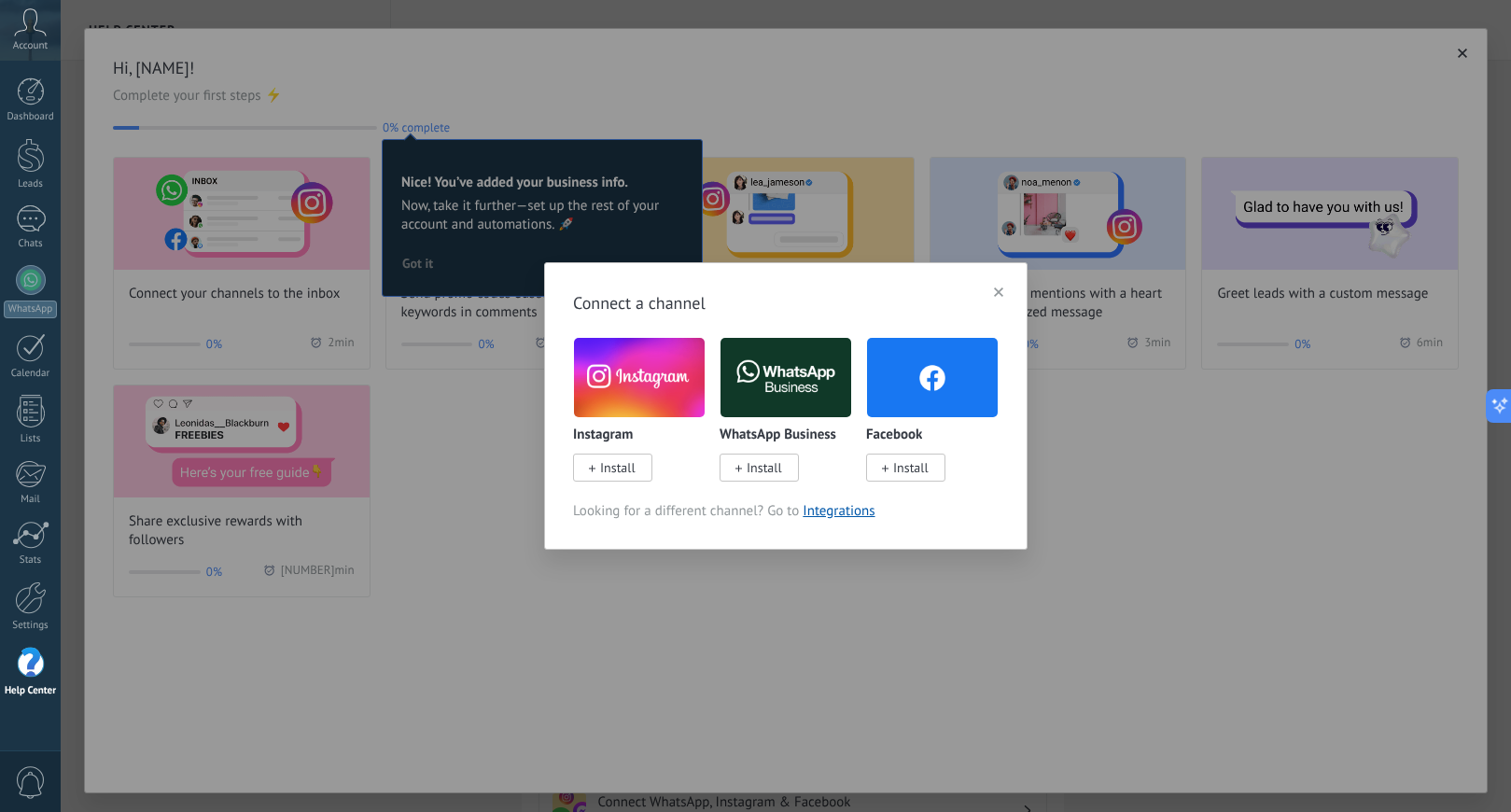 click at bounding box center [639, 377] 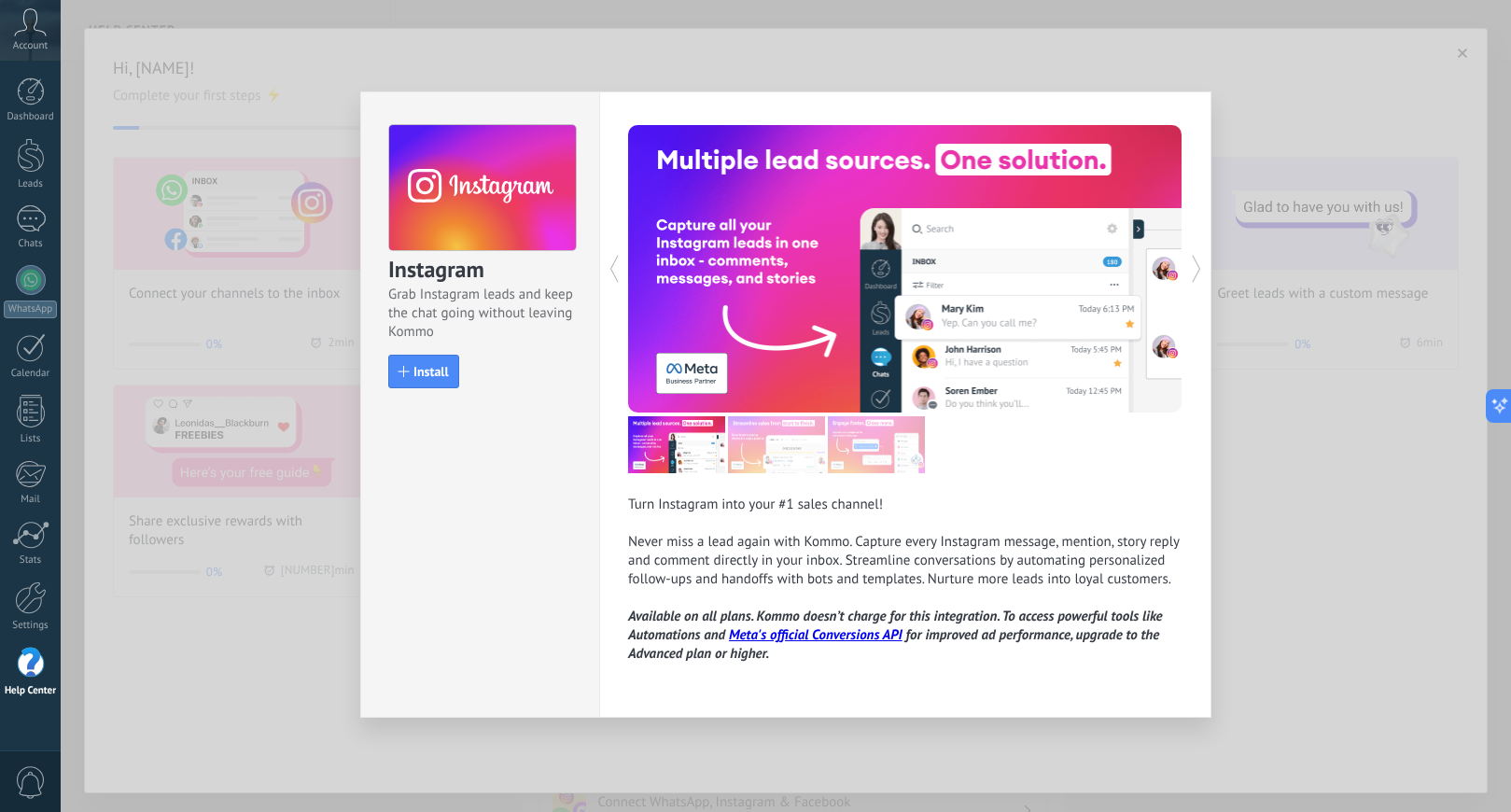 click on "Instagram Grab Instagram leads and keep the chat going without leaving Kommo Install Turn Instagram into your #1 sales channel! Never miss a lead again with Kommo. Capture every Instagram message, mention, story reply and comment directly in your inbox. Streamline conversations by automating personalized follow-ups and handoffs with bots and templates. Nurture more leads into loyal customers. Available on all plans. Kommo doesn’t charge for this integration. To access powerful tools like Automations and   Meta's official Conversions API   for improved ad performance, upgrade to the Advanced plan or higher." at bounding box center [786, 406] 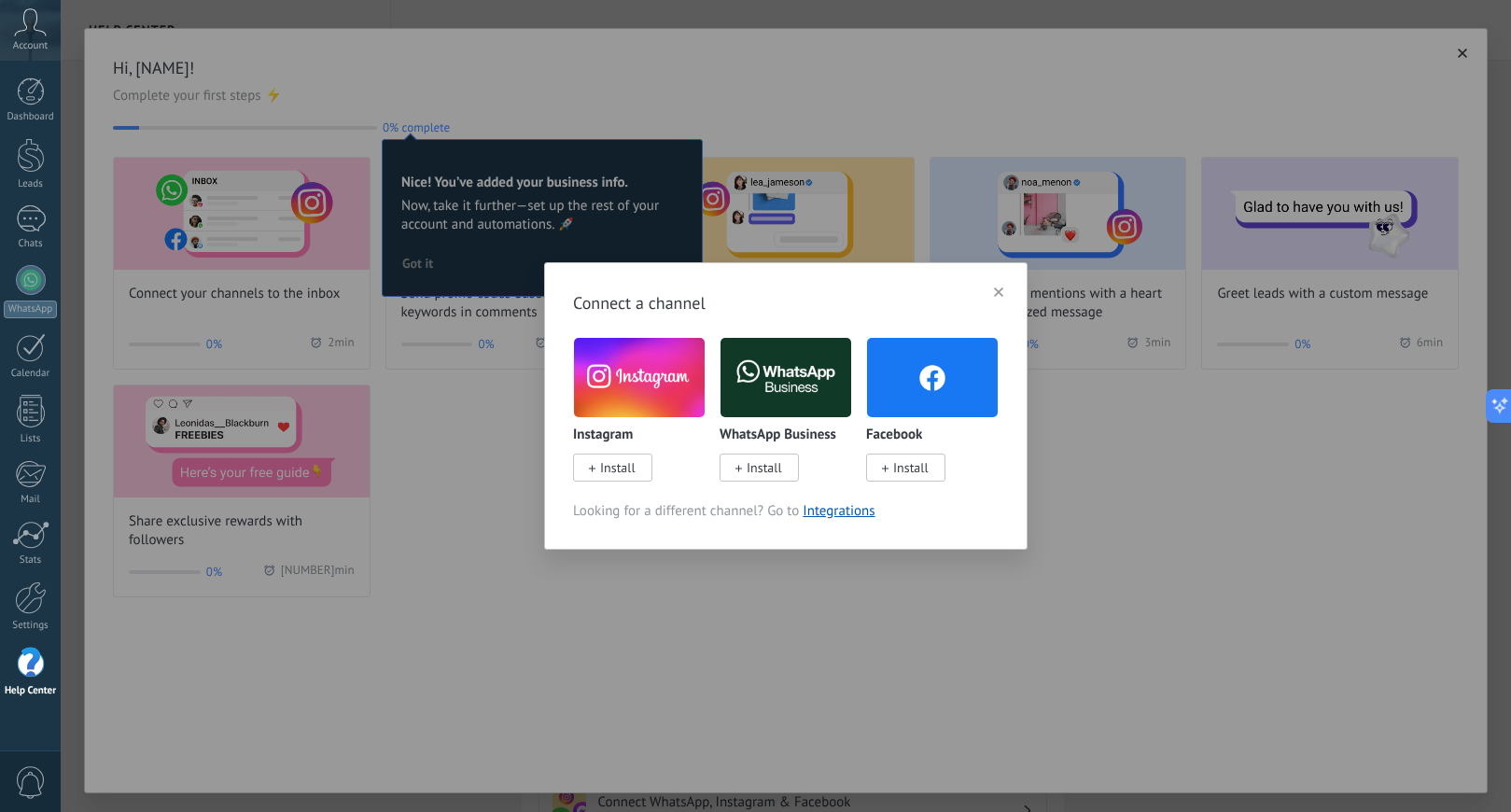 click at bounding box center [639, 377] 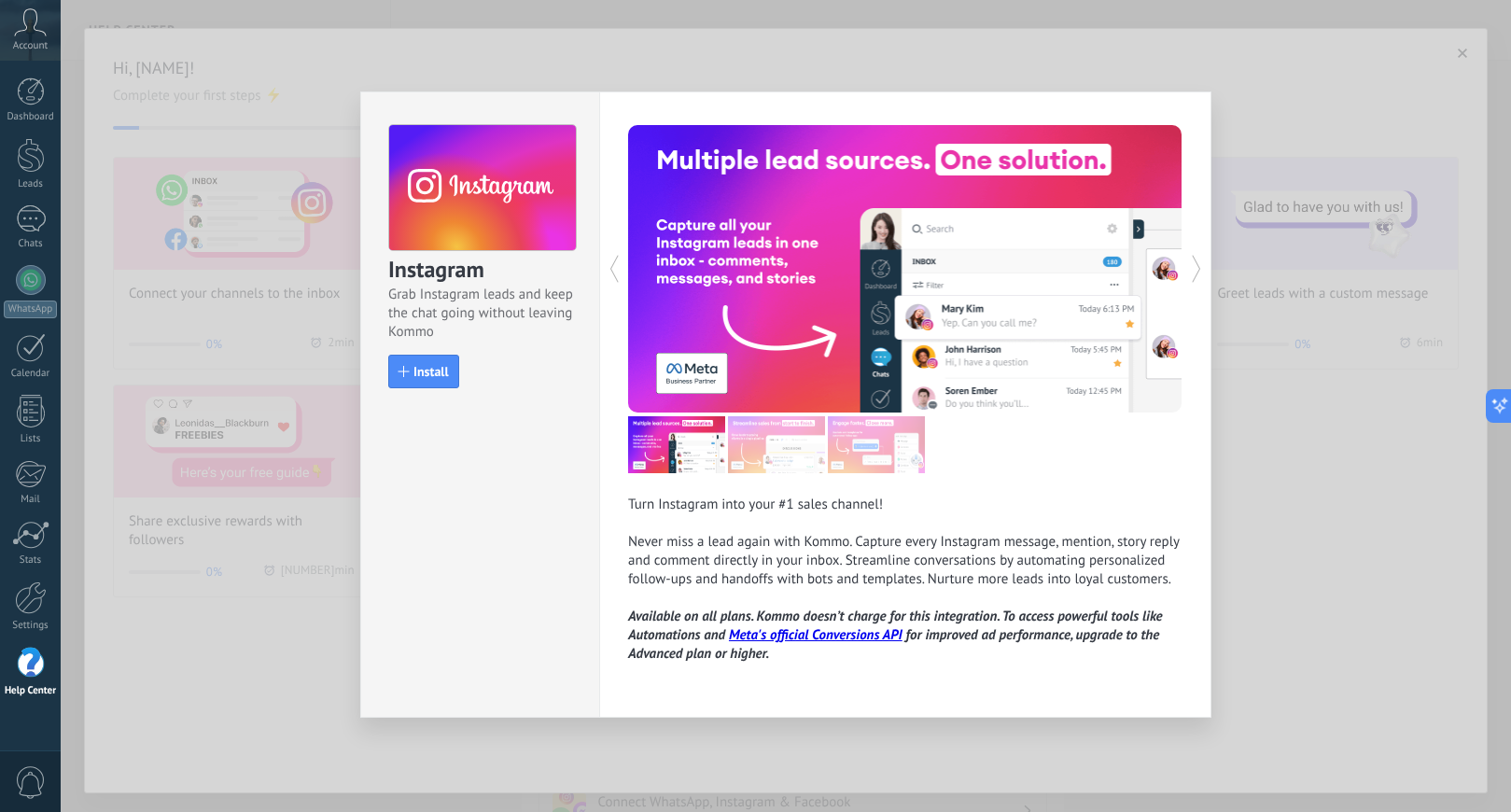 click on "Instagram Grab Instagram leads and keep the chat going without leaving Kommo Install Turn Instagram into your #1 sales channel! Never miss a lead again with Kommo. Capture every Instagram message, mention, story reply and comment directly in your inbox. Streamline conversations by automating personalized follow-ups and handoffs with bots and templates. Nurture more leads into loyal customers. Available on all plans. Kommo doesn’t charge for this integration. To access powerful tools like Automations and   Meta's official Conversions API   for improved ad performance, upgrade to the Advanced plan or higher." at bounding box center [786, 406] 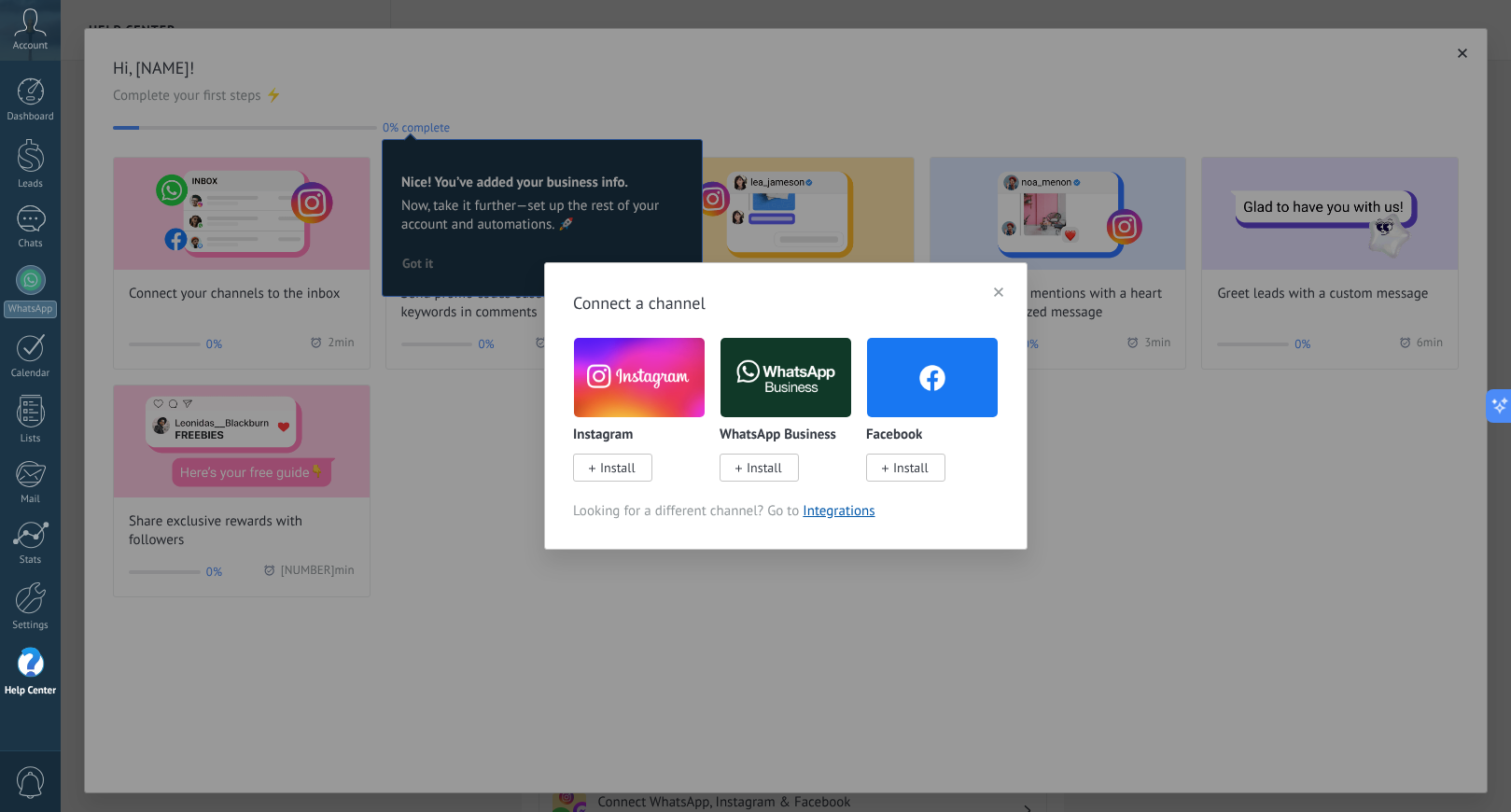 click on "Install" at bounding box center (764, 468) 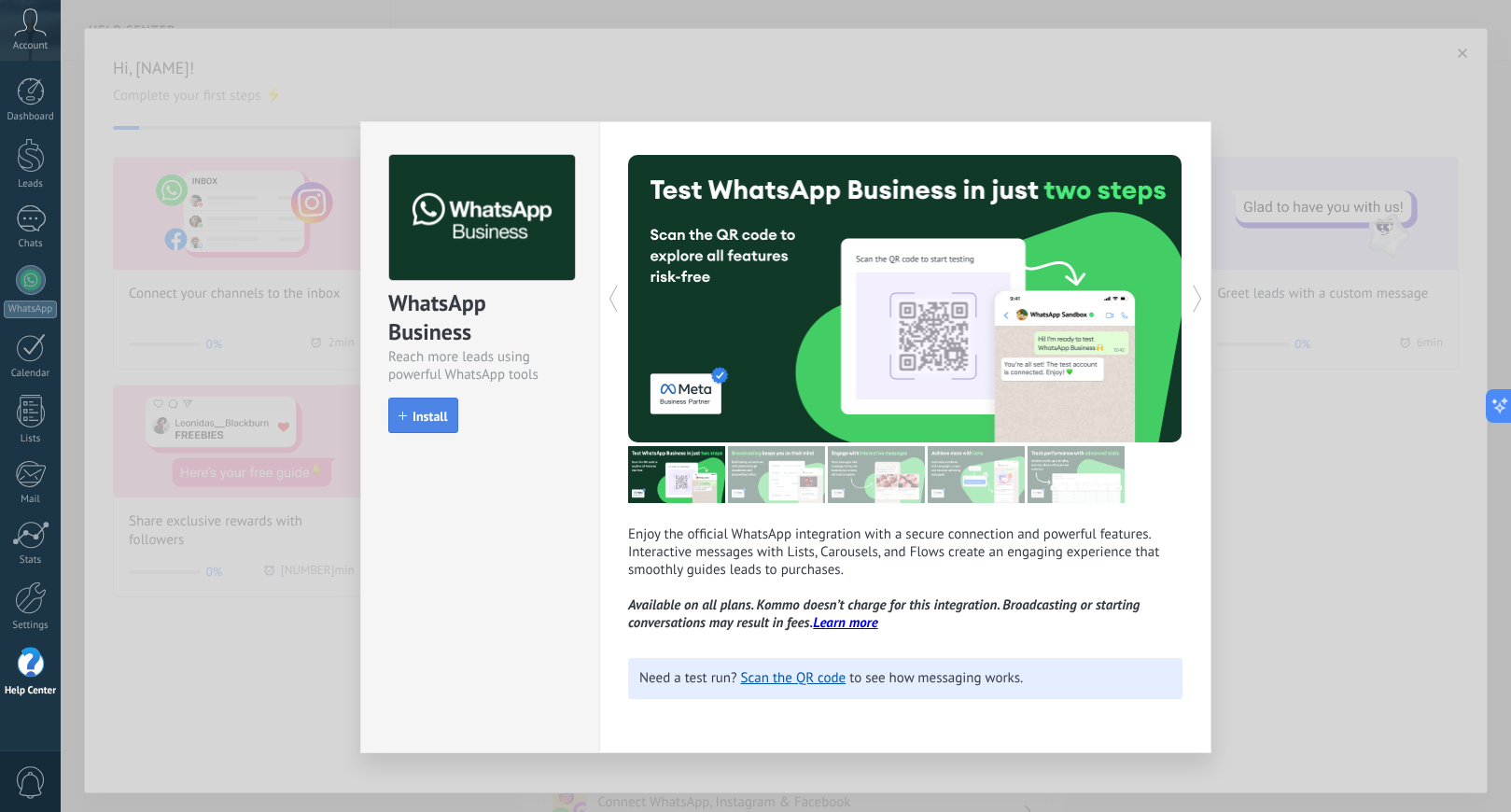 click on "Install" at bounding box center [430, 416] 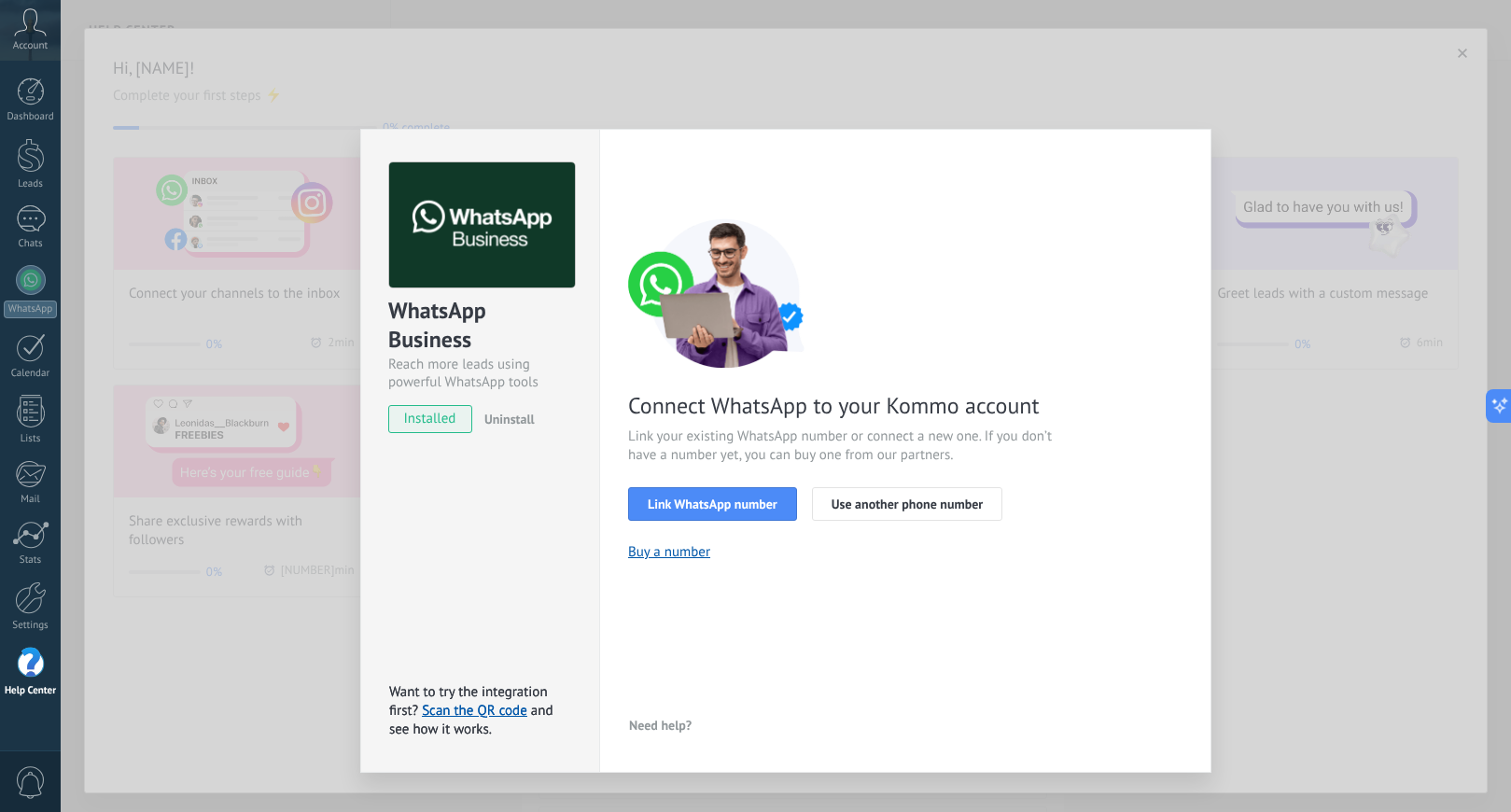 drag, startPoint x: 1301, startPoint y: 507, endPoint x: 1291, endPoint y: 507, distance: 10 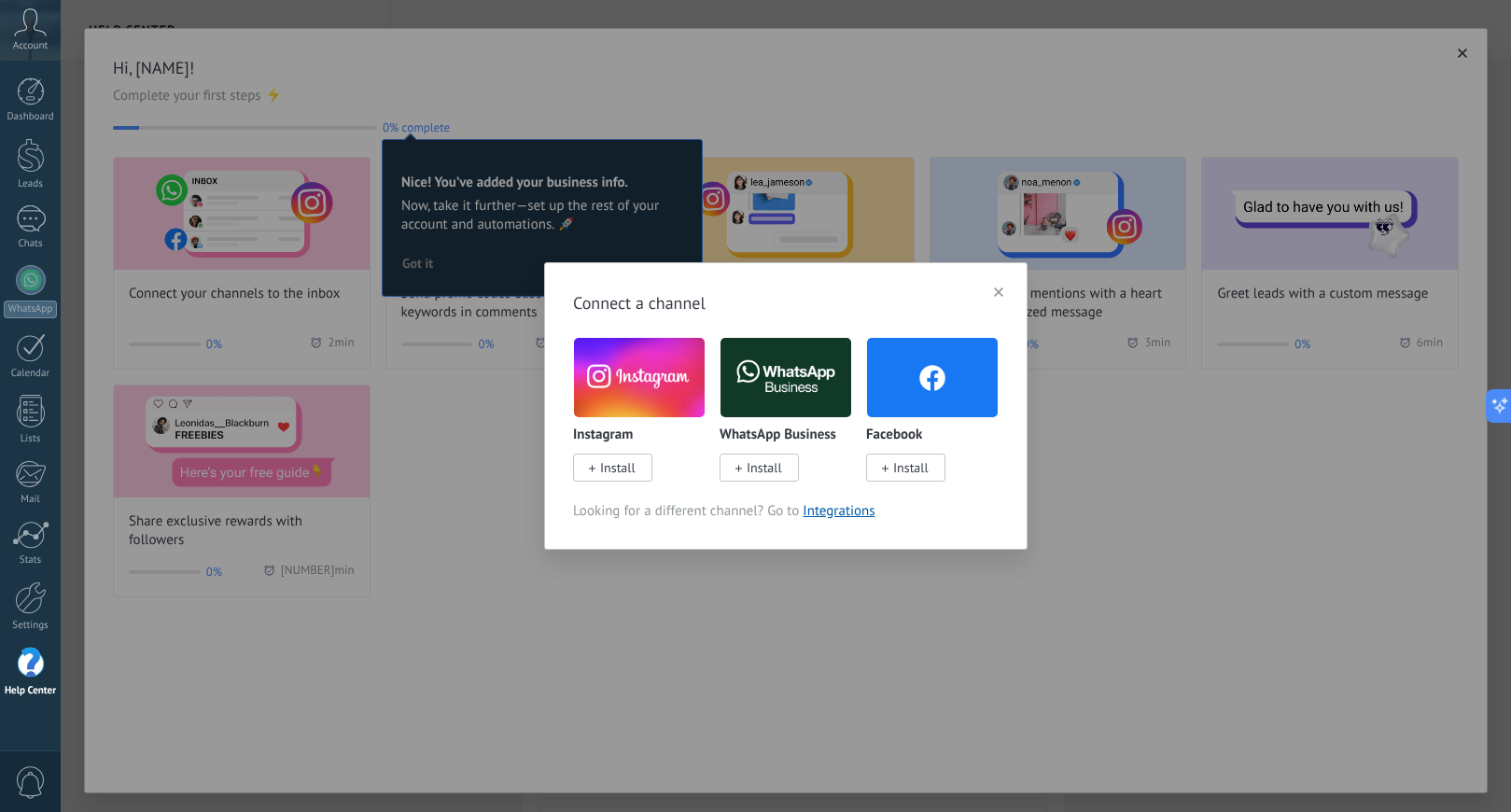 click on "Install" at bounding box center (905, 468) 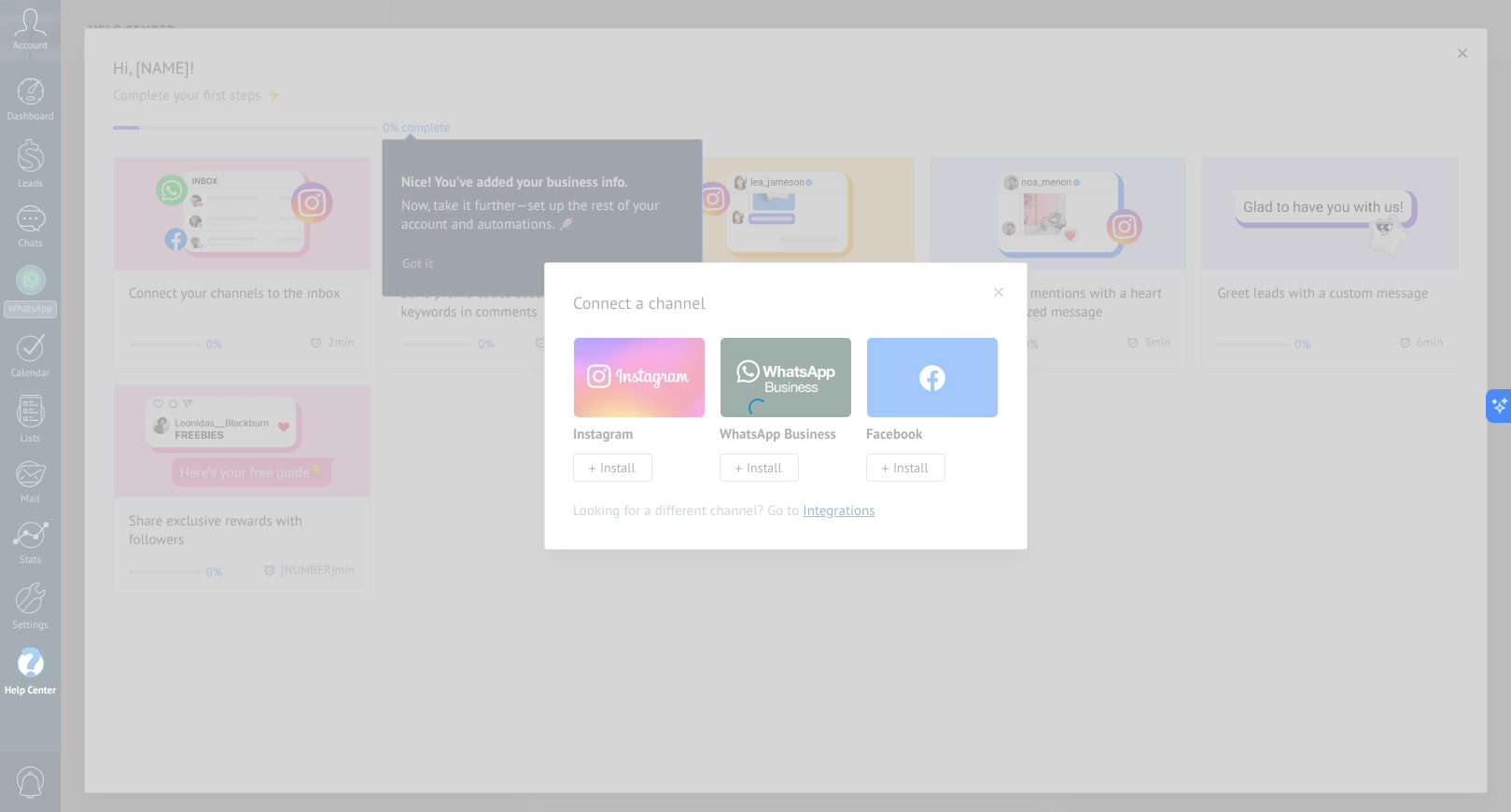 click at bounding box center (755, 406) 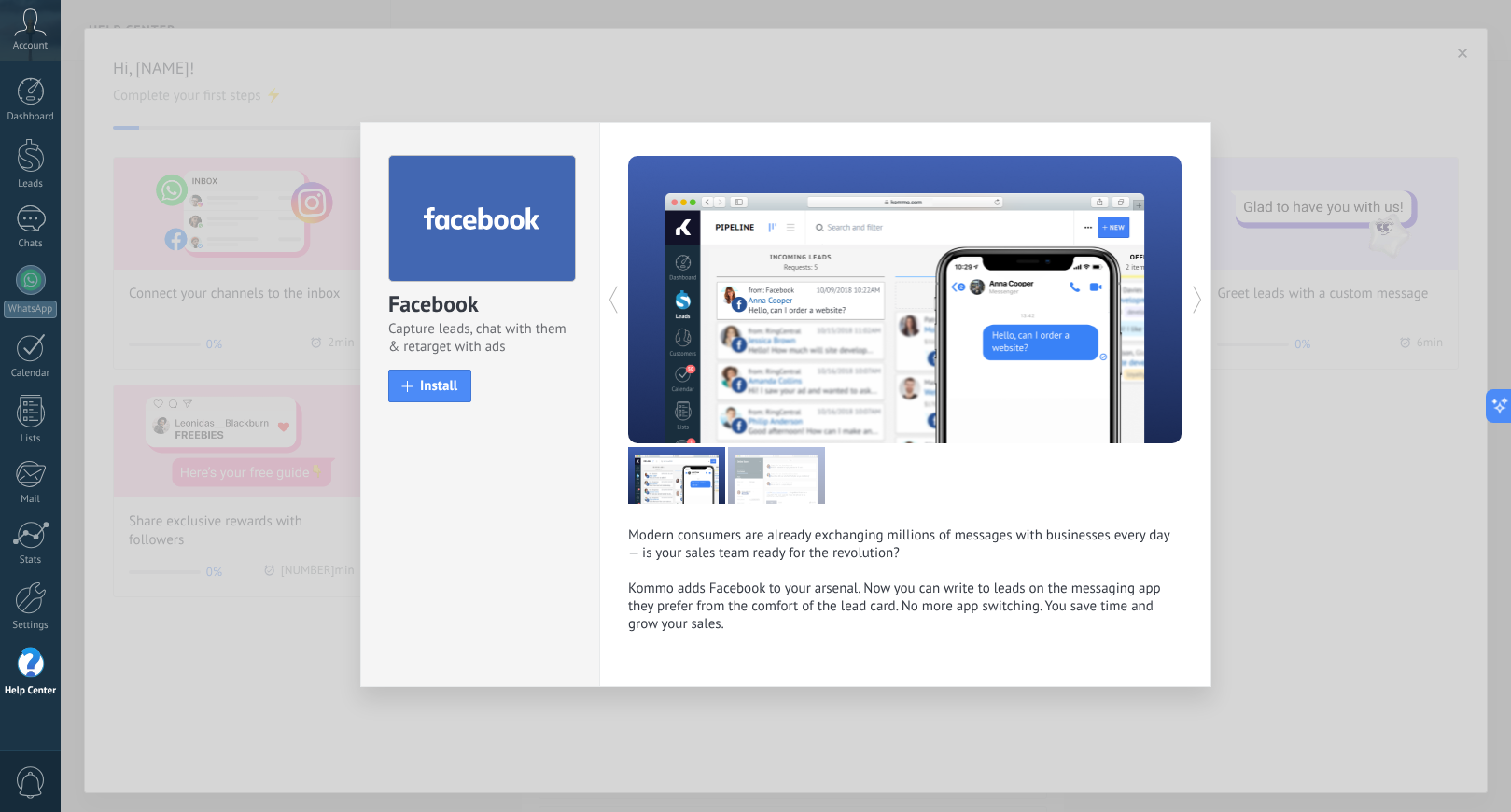 click on "Facebook Capture leads, chat with them & retarget with ads install Install Modern consumers are already exchanging millions of messages with businesses every day — is your sales team ready for the revolution?  Kommo adds Facebook to your arsenal. Now you can write to leads on the messaging app they prefer from the comfort of the lead card. No more app switching. You save time and grow your sales. more" at bounding box center (786, 406) 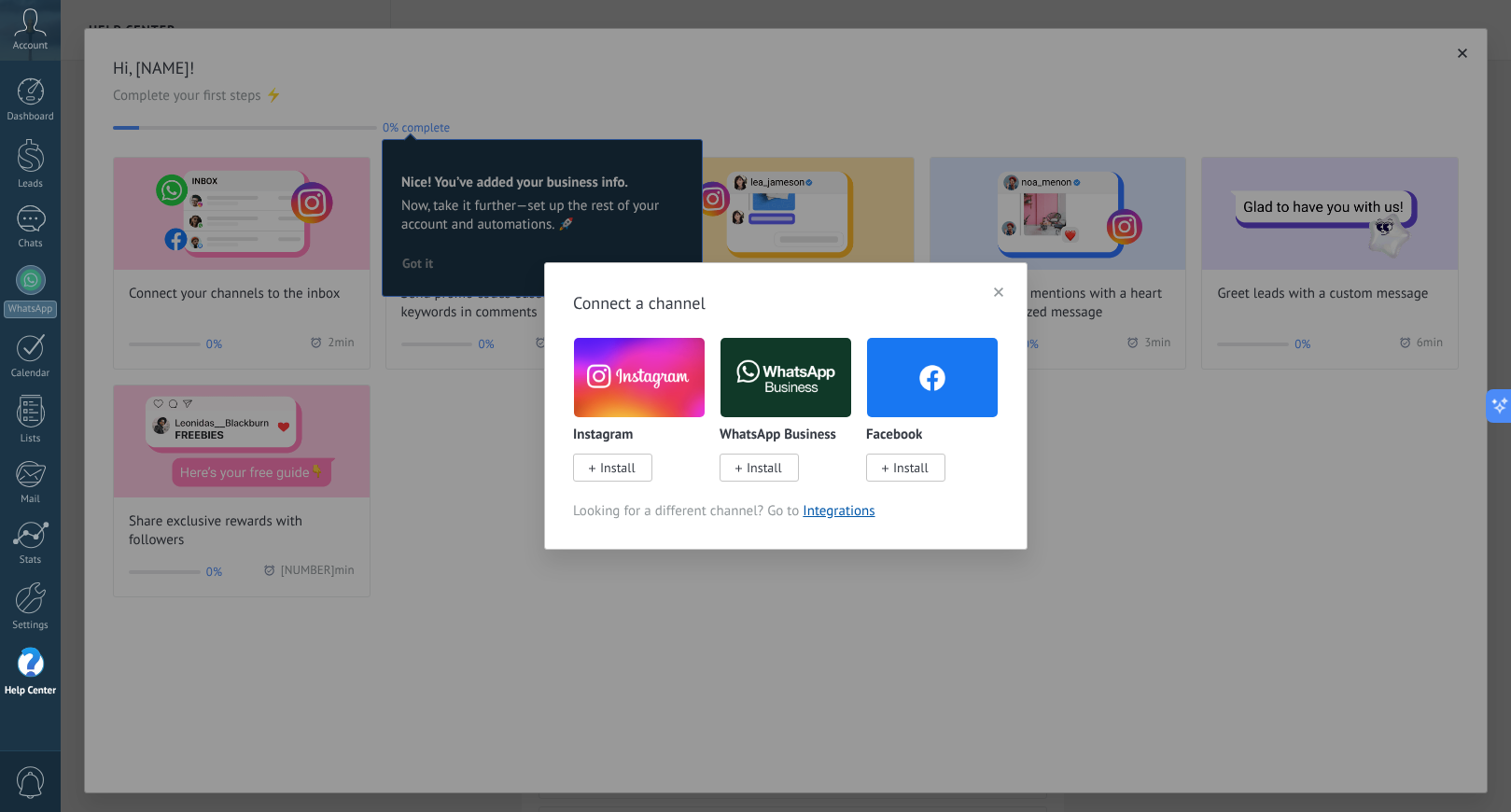 click on "Connect a channel Instagram Install WhatsApp Business Install Facebook Install Looking for a different channel? Go to Integrations" at bounding box center [786, 406] 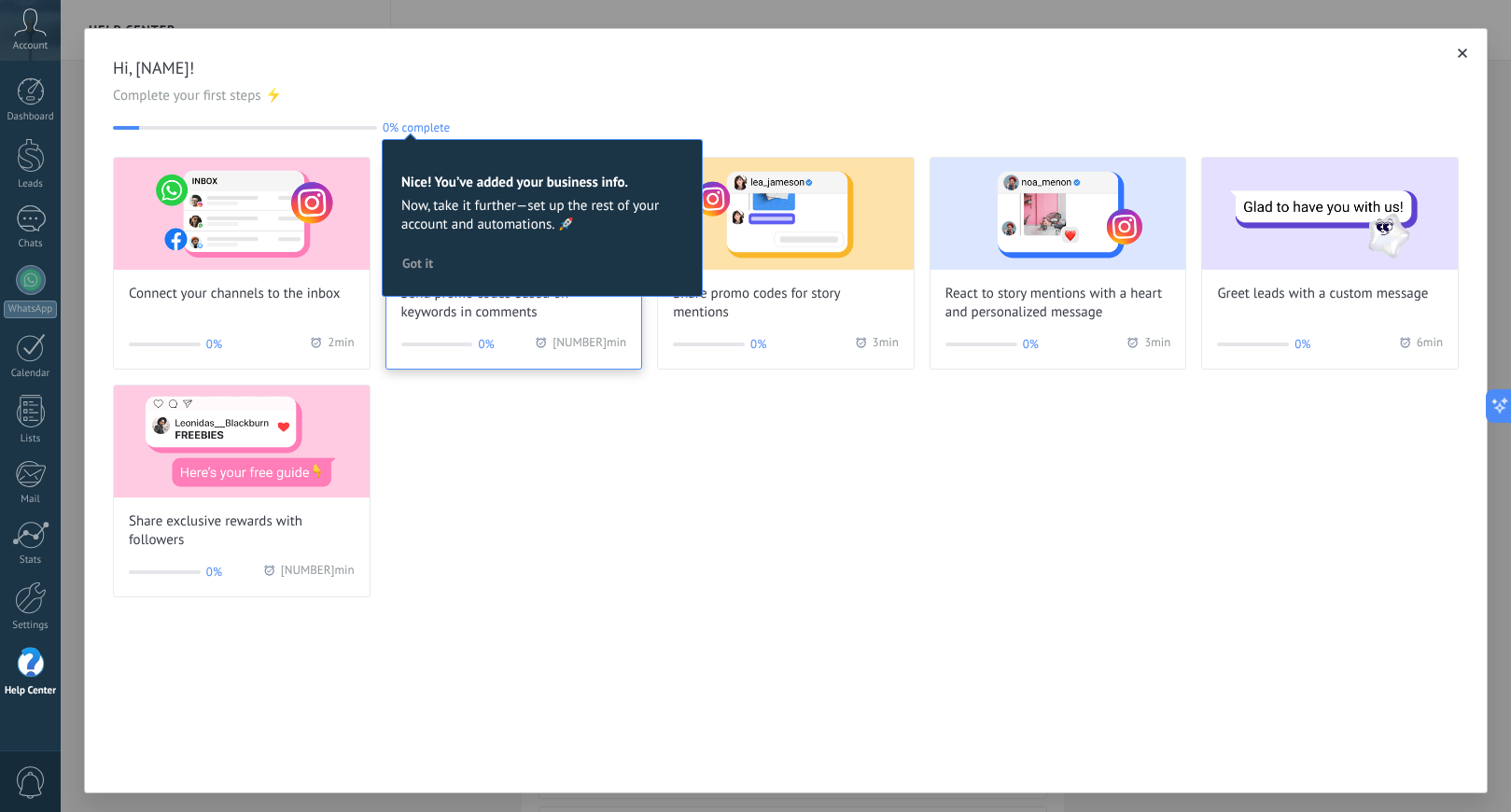 click on "Send promo codes based on keywords in comments" at bounding box center (234, 294) 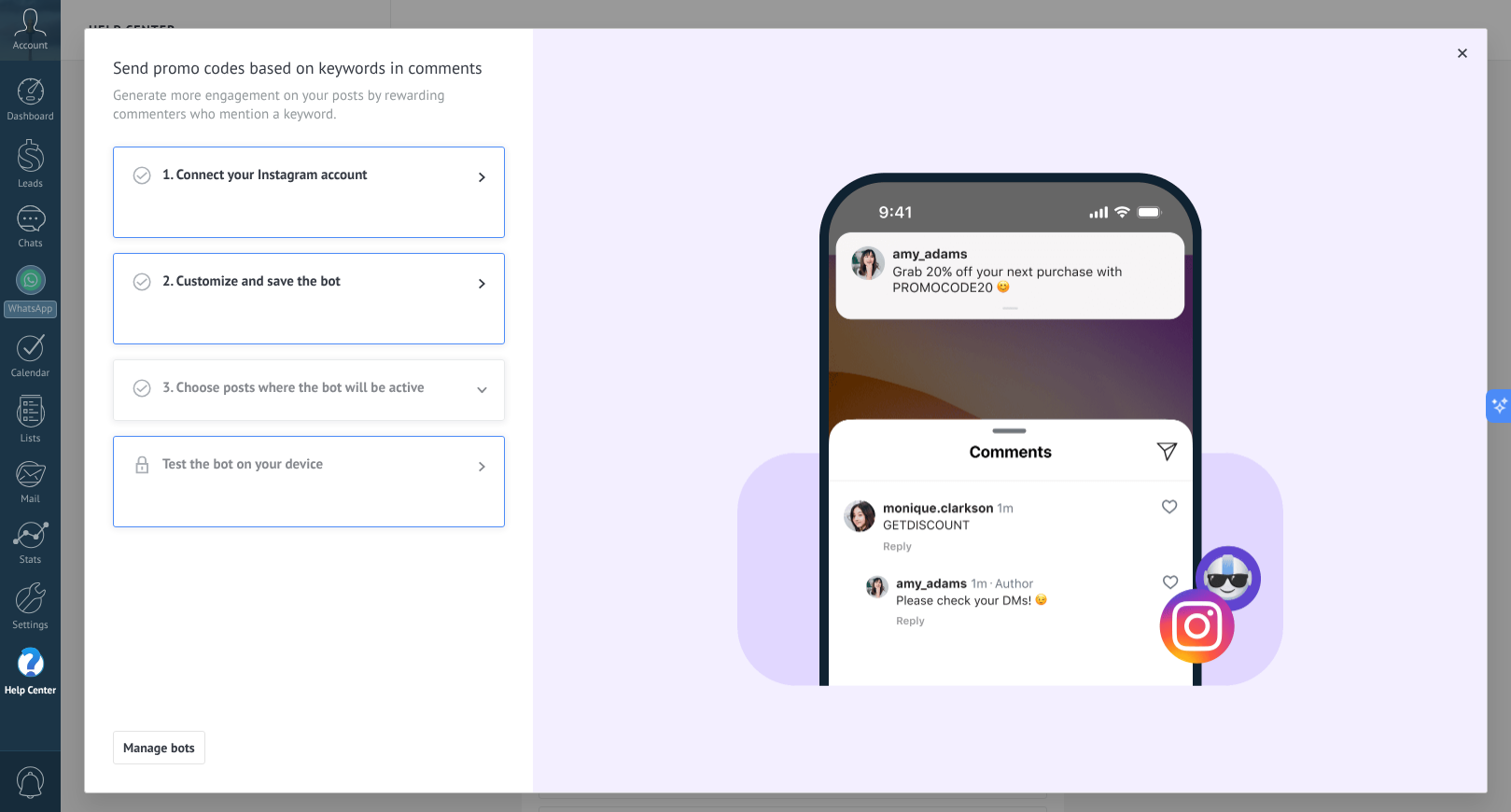 click on "1. Connect your Instagram account" at bounding box center [309, 177] 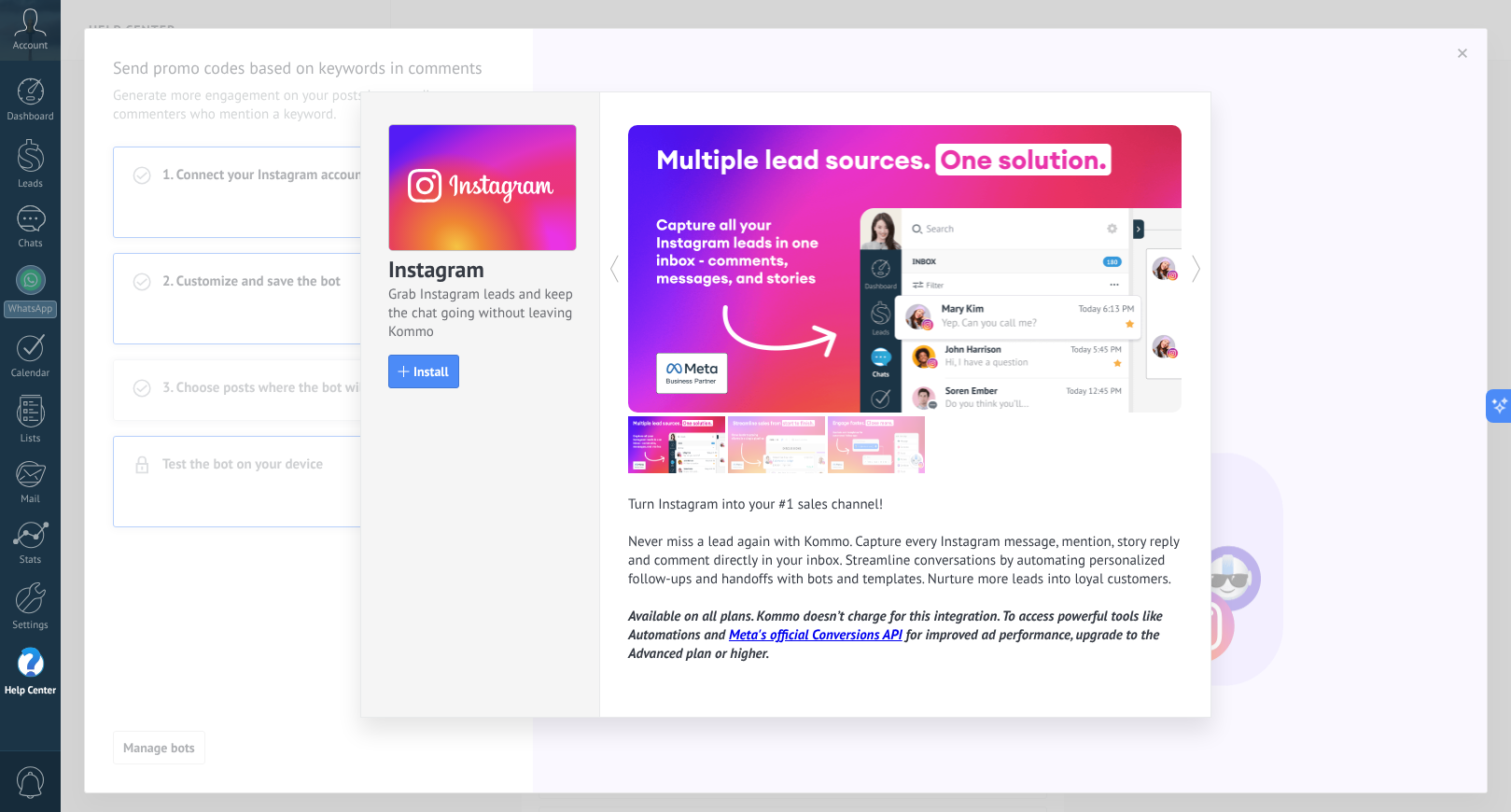 drag, startPoint x: 294, startPoint y: 445, endPoint x: 270, endPoint y: 334, distance: 113.56496 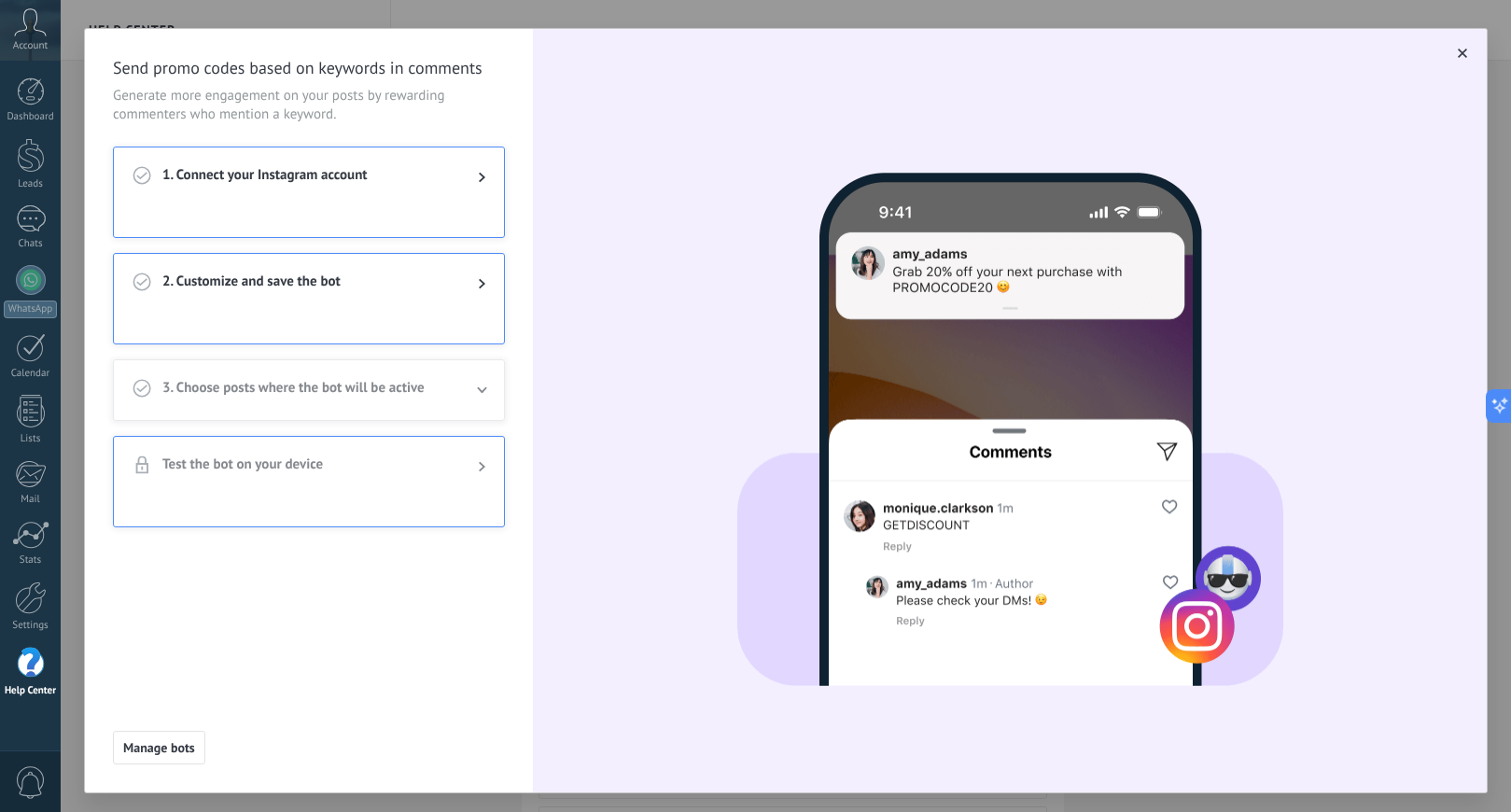 click on "2. Customize and save the bot" at bounding box center [309, 177] 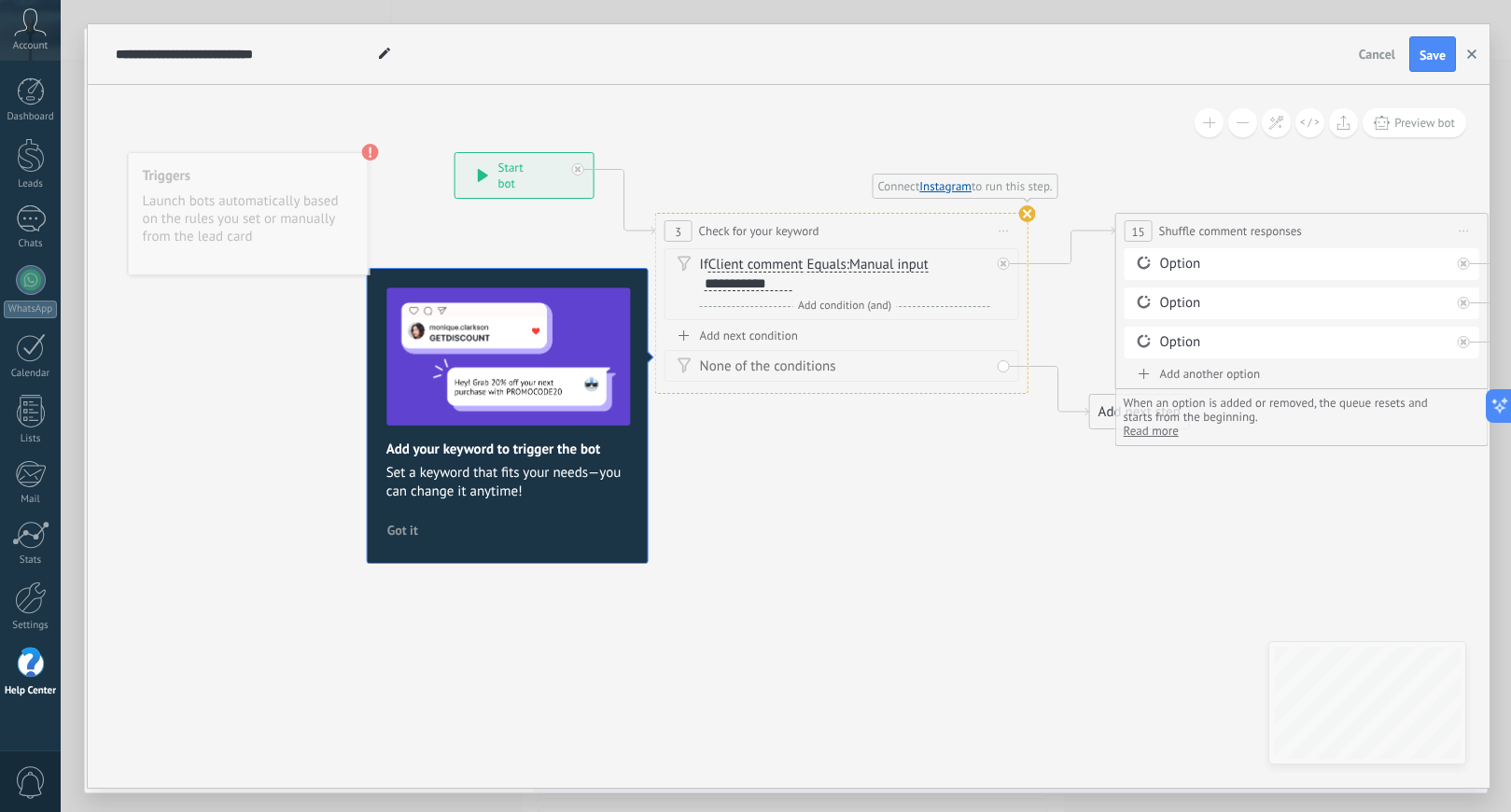 click at bounding box center (1472, 54) 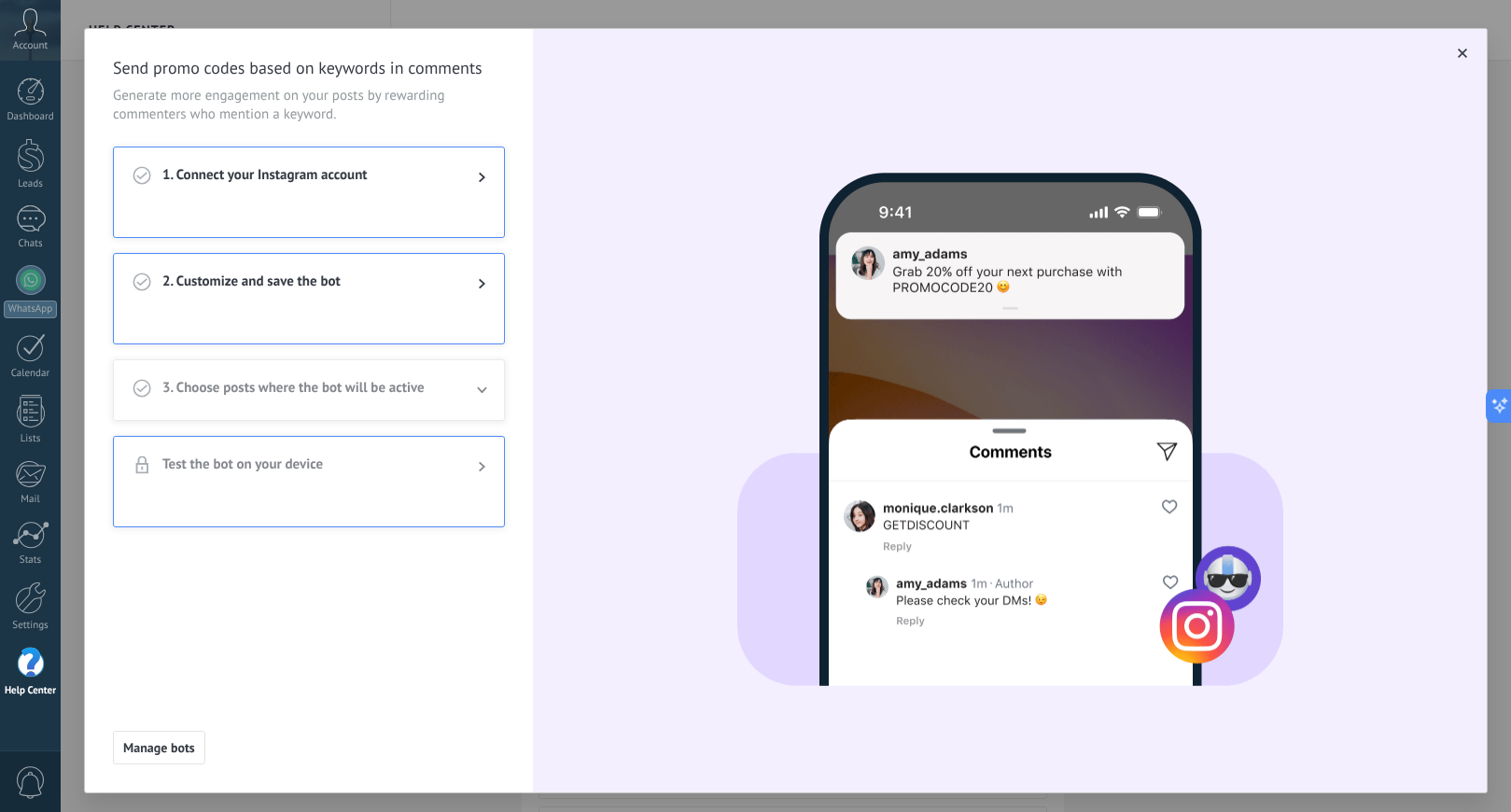 click on "3. Choose posts where the bot will be active" at bounding box center (305, 390) 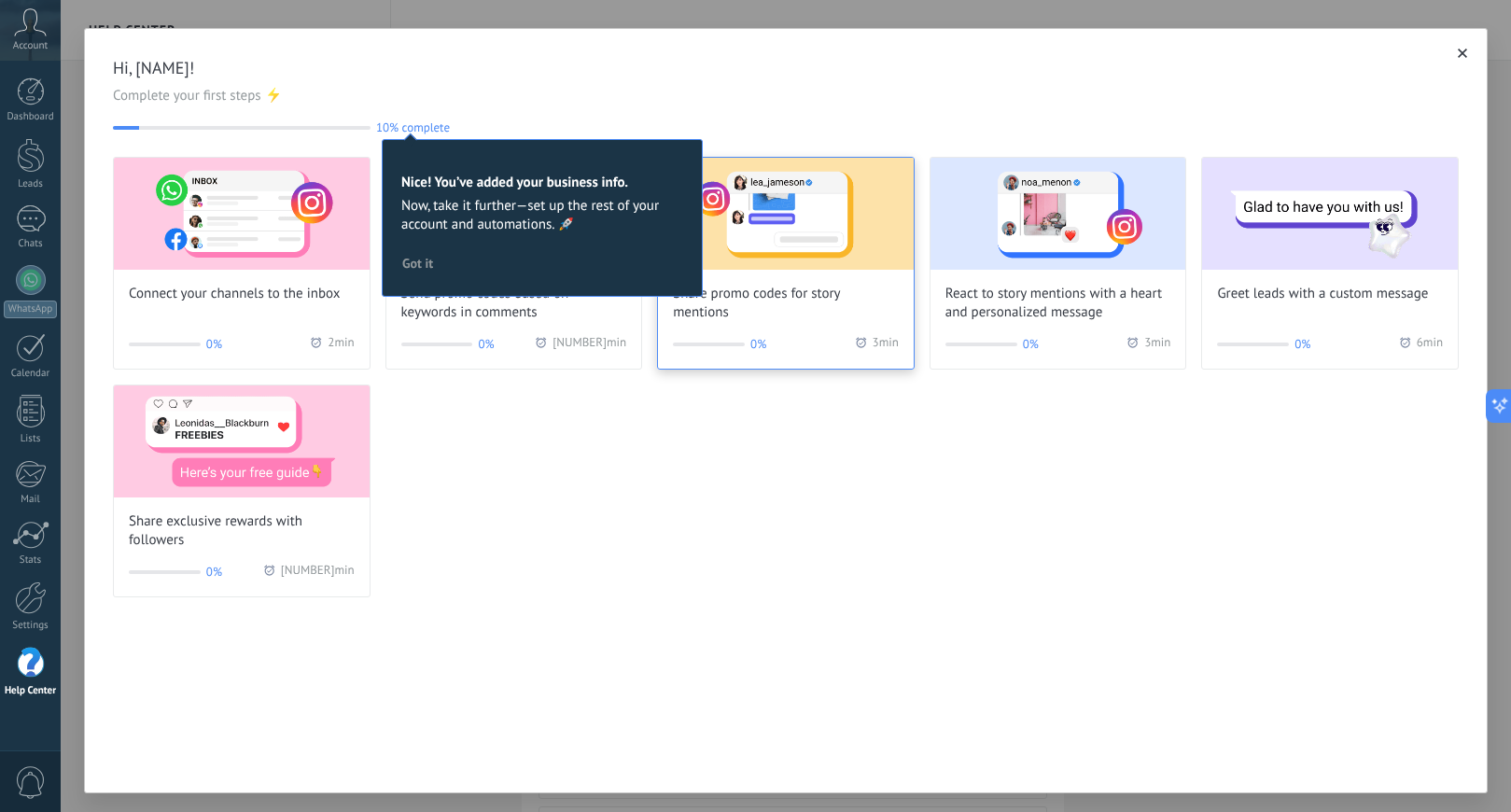 click at bounding box center (242, 214) 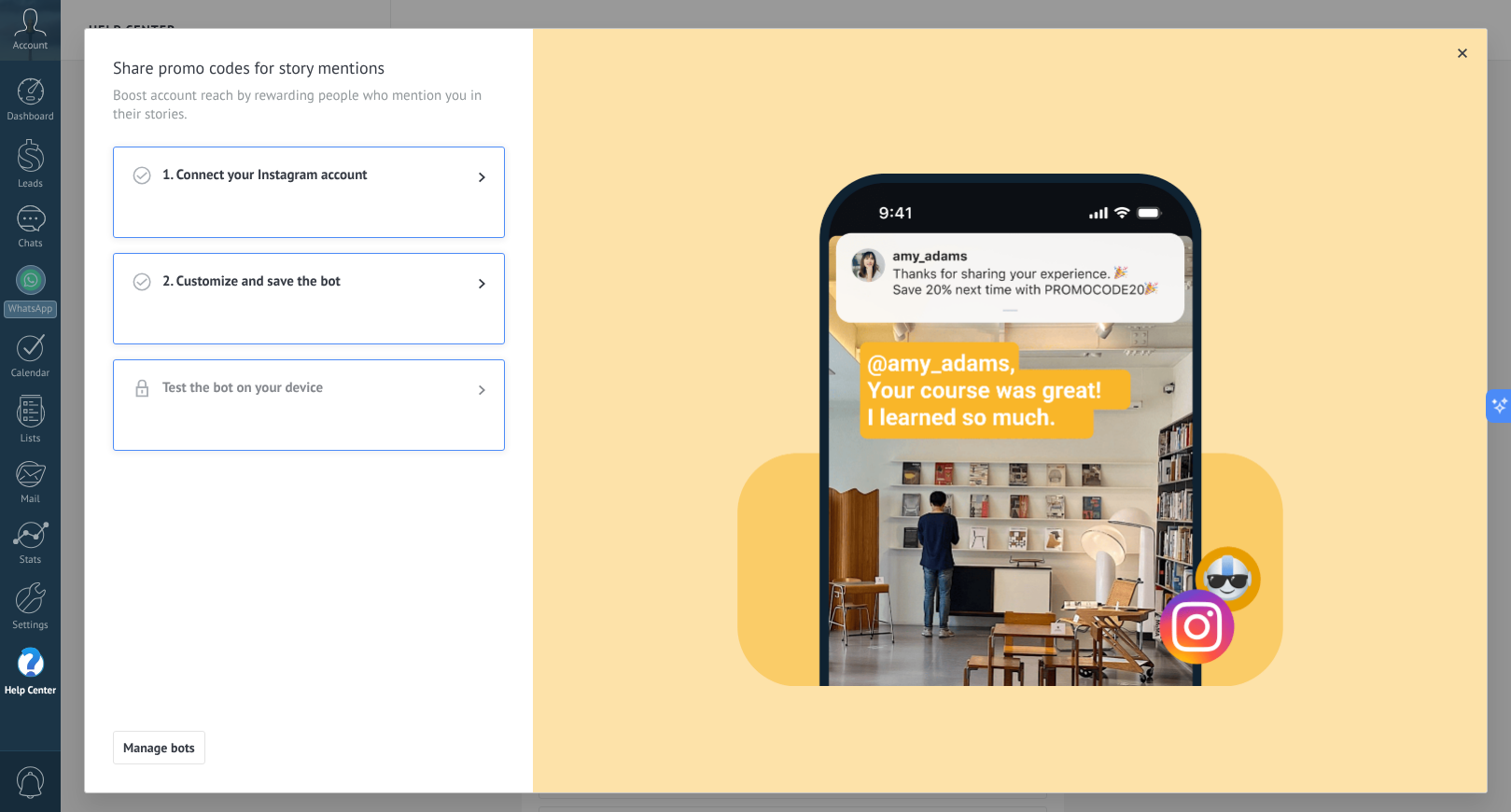 click at bounding box center [1462, 53] 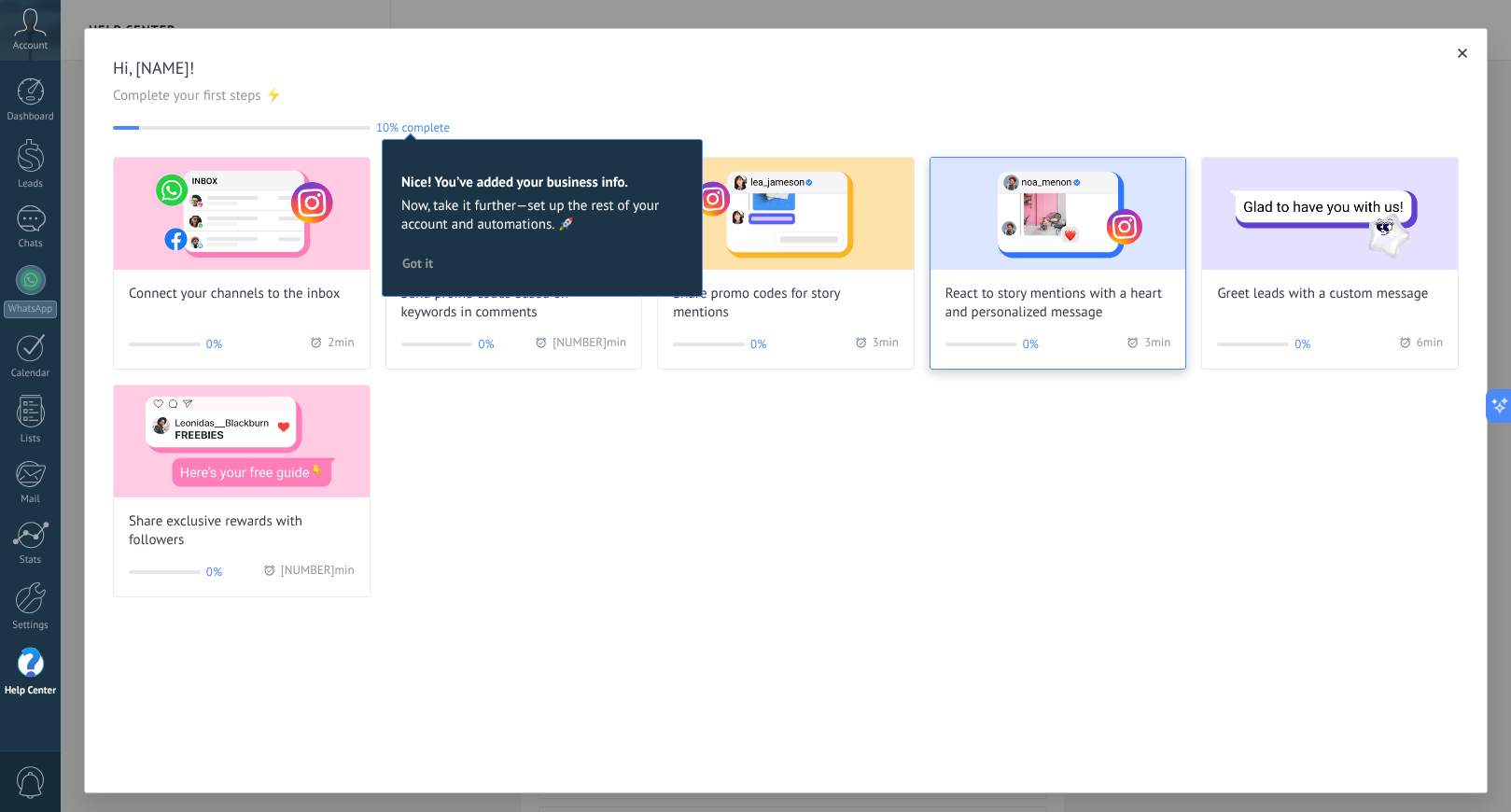 click at bounding box center (242, 214) 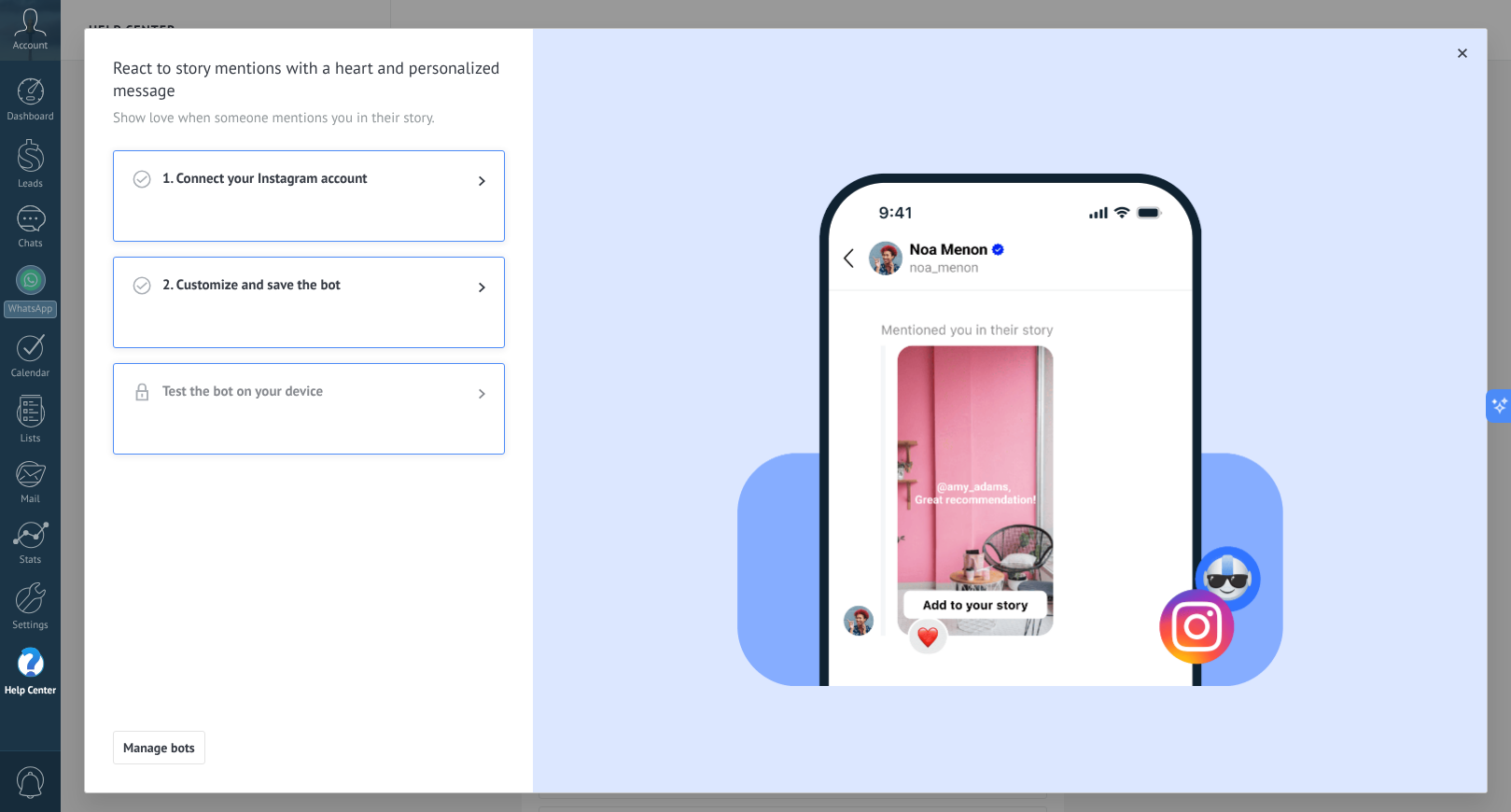 click at bounding box center (1462, 53) 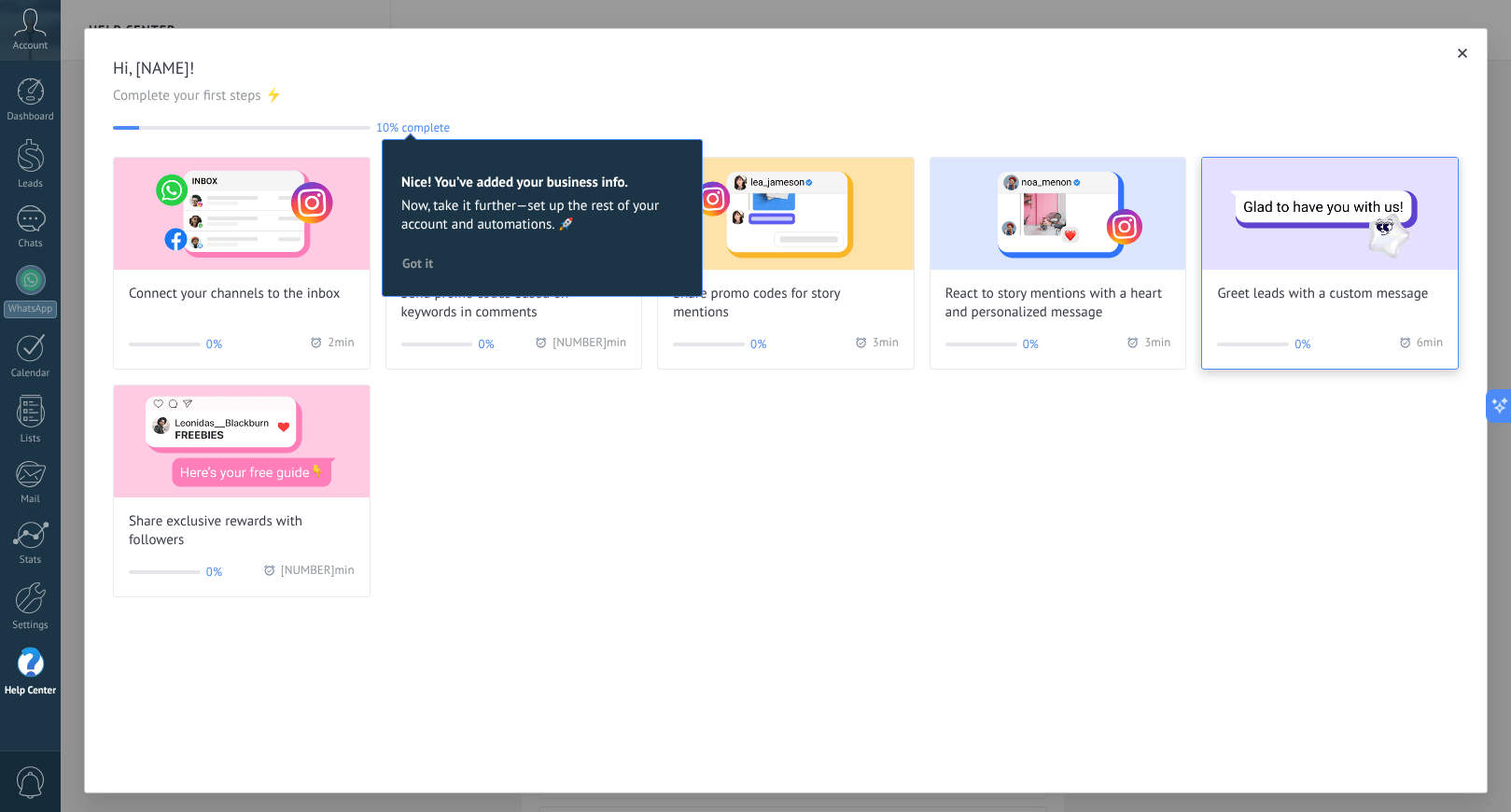 click on "Greet leads with a custom message" at bounding box center [234, 294] 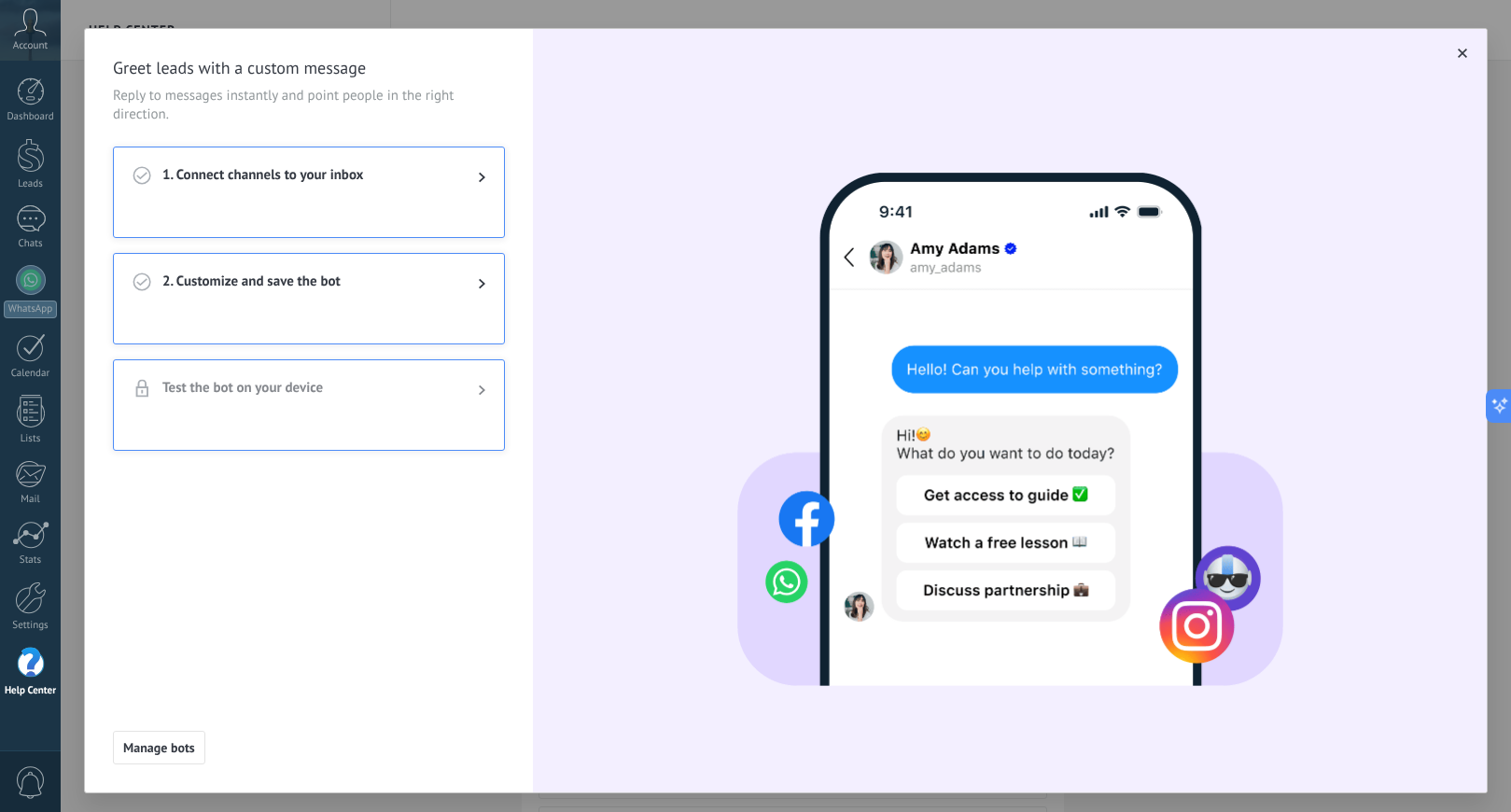 click at bounding box center (1462, 53) 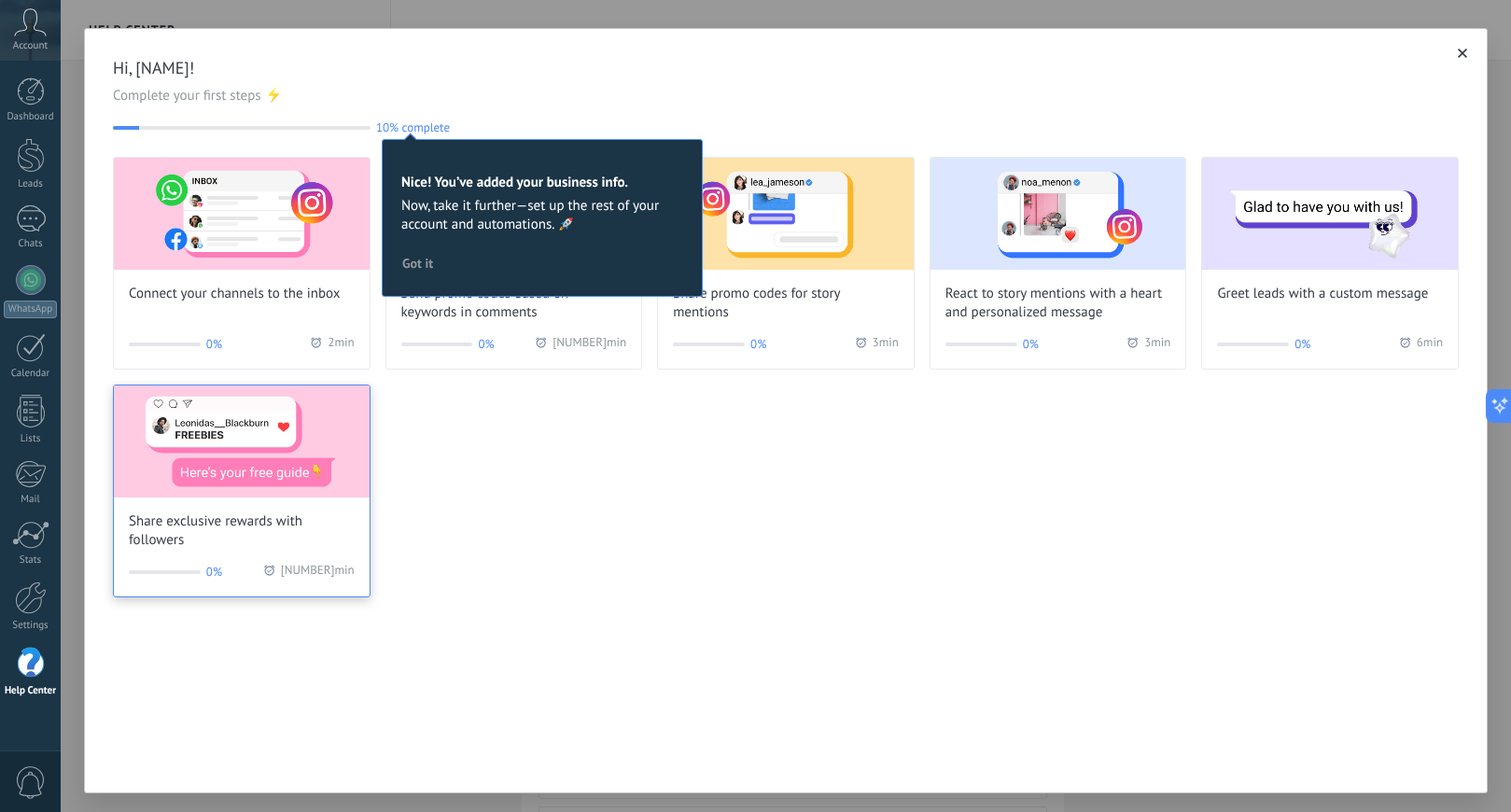 click at bounding box center [242, 214] 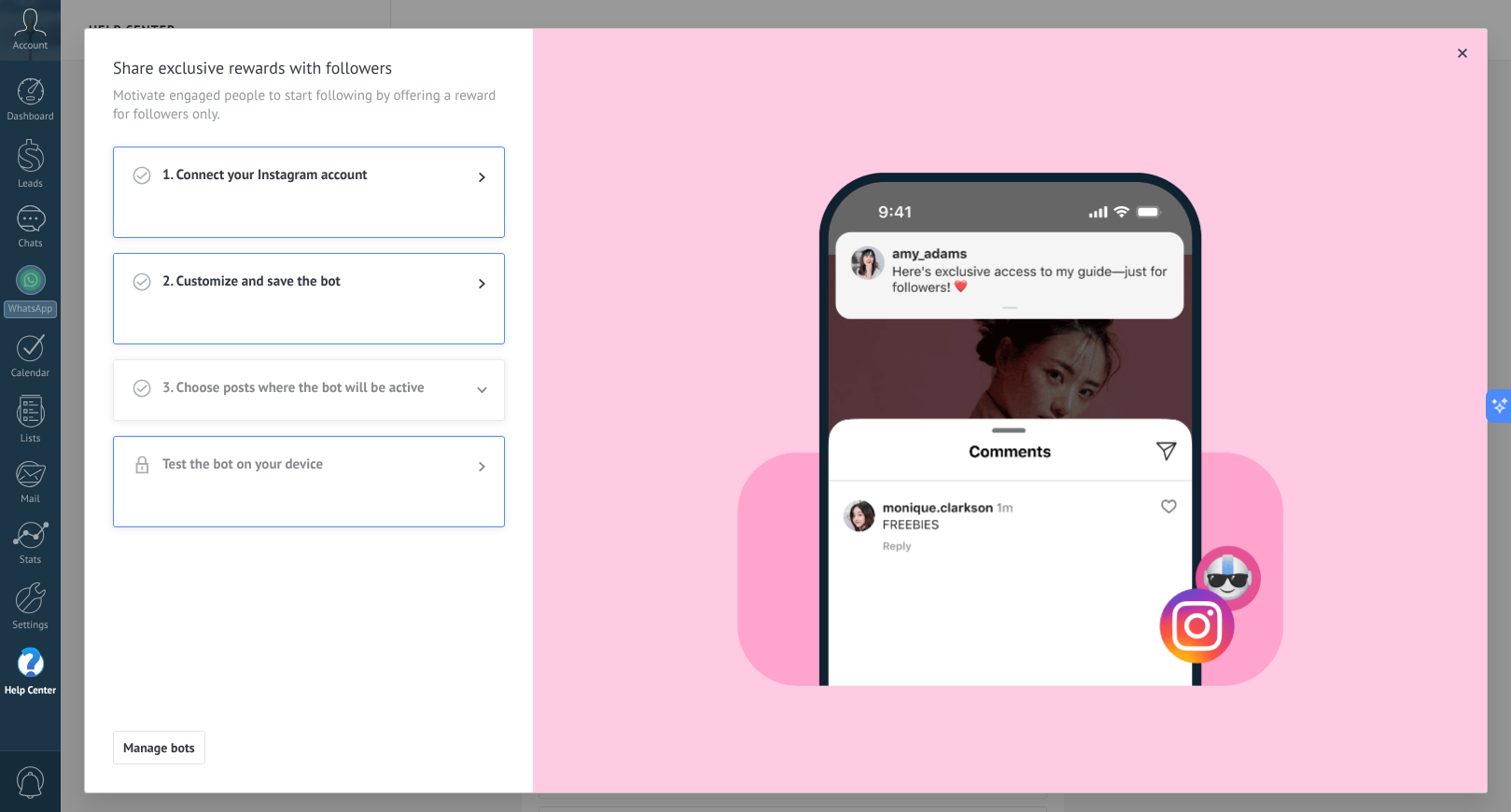 click on "3. Choose posts where the bot will be active" at bounding box center (309, 390) 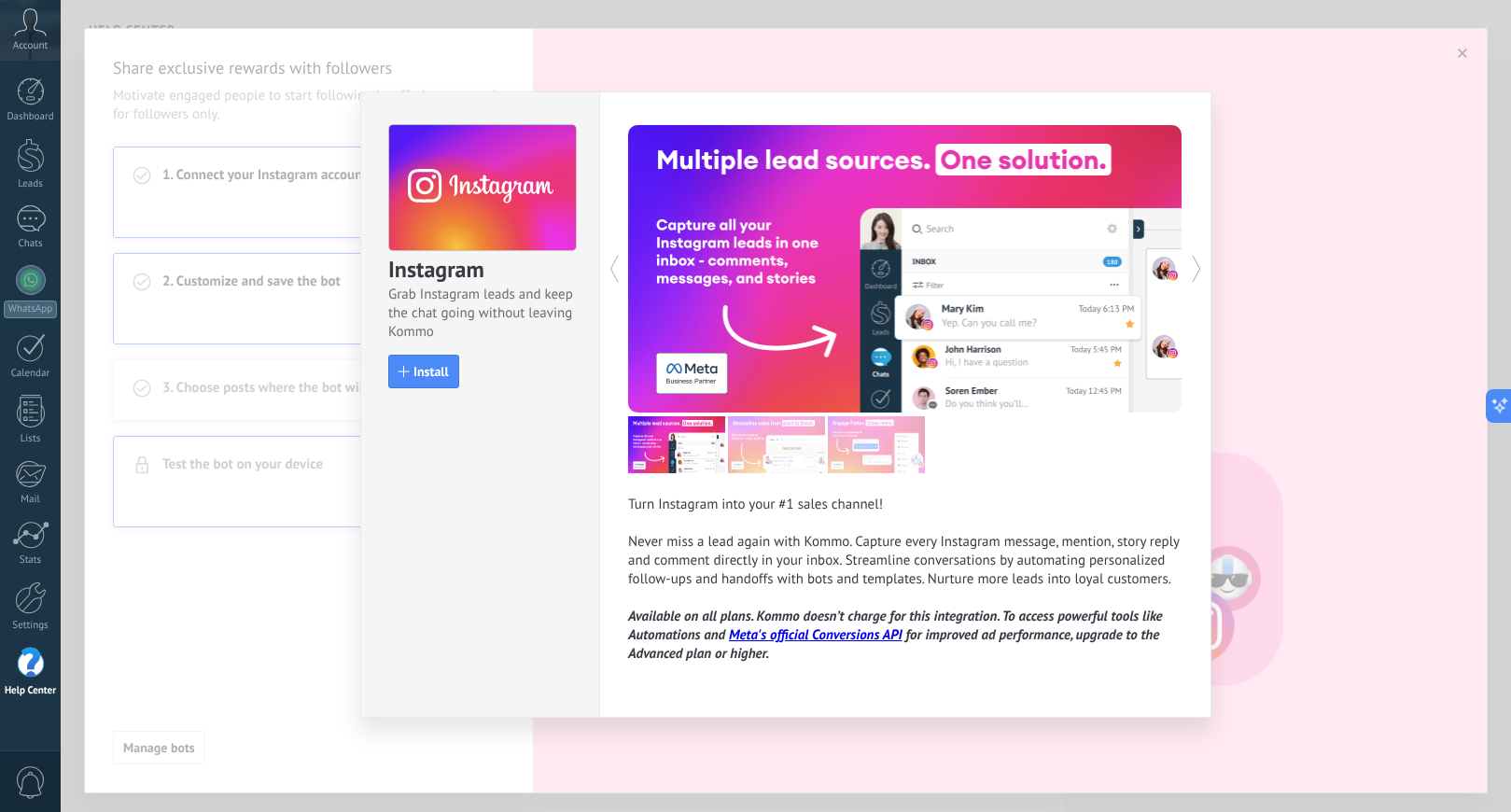 click on "Instagram Grab Instagram leads and keep the chat going without leaving Kommo Install Turn Instagram into your #1 sales channel! Never miss a lead again with Kommo. Capture every Instagram message, mention, story reply and comment directly in your inbox. Streamline conversations by automating personalized follow-ups and handoffs with bots and templates. Nurture more leads into loyal customers. Available on all plans. Kommo doesn’t charge for this integration. To access powerful tools like Automations and   Meta's official Conversions API   for improved ad performance, upgrade to the Advanced plan or higher." at bounding box center [786, 406] 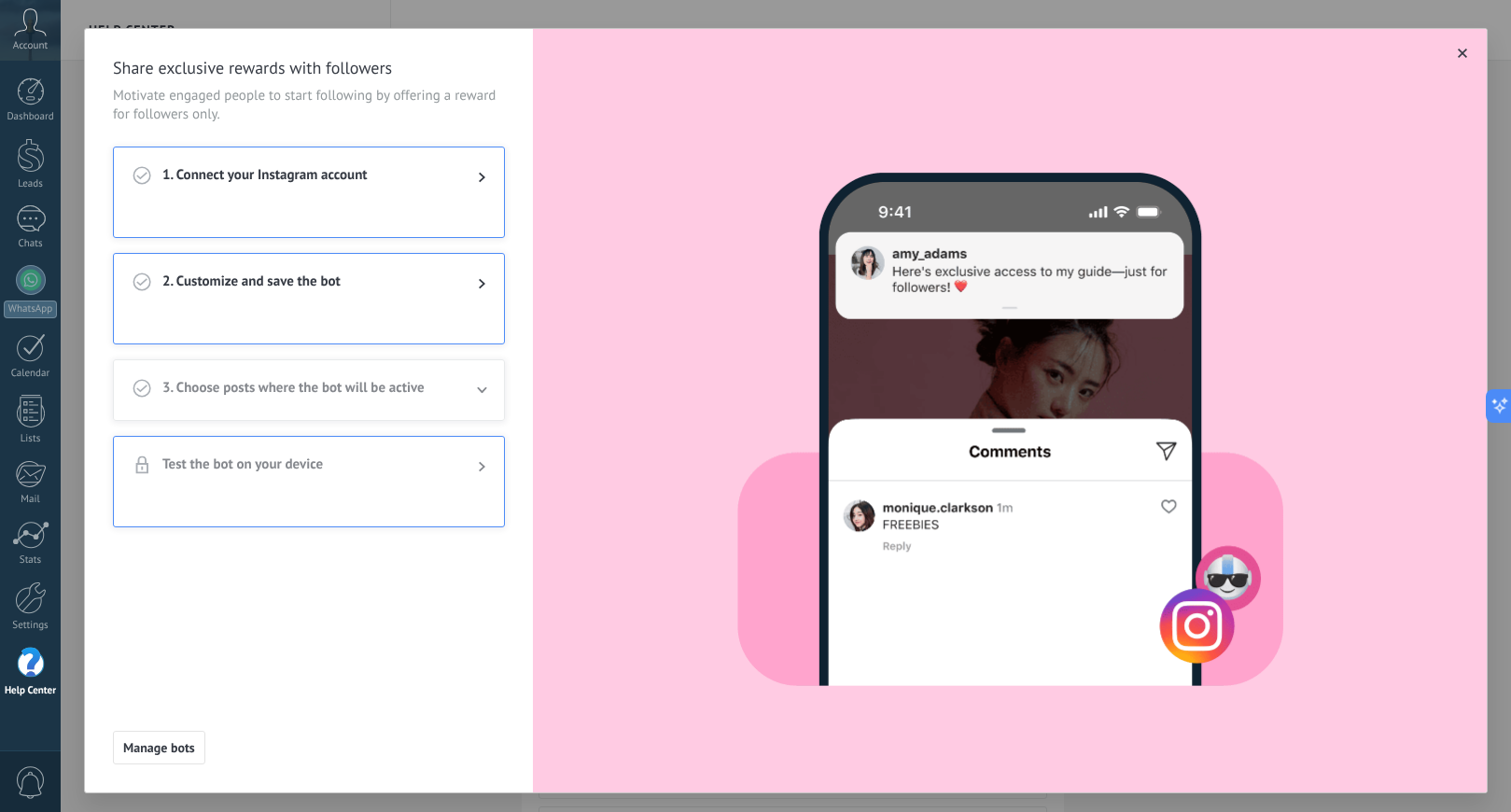 click at bounding box center (1462, 53) 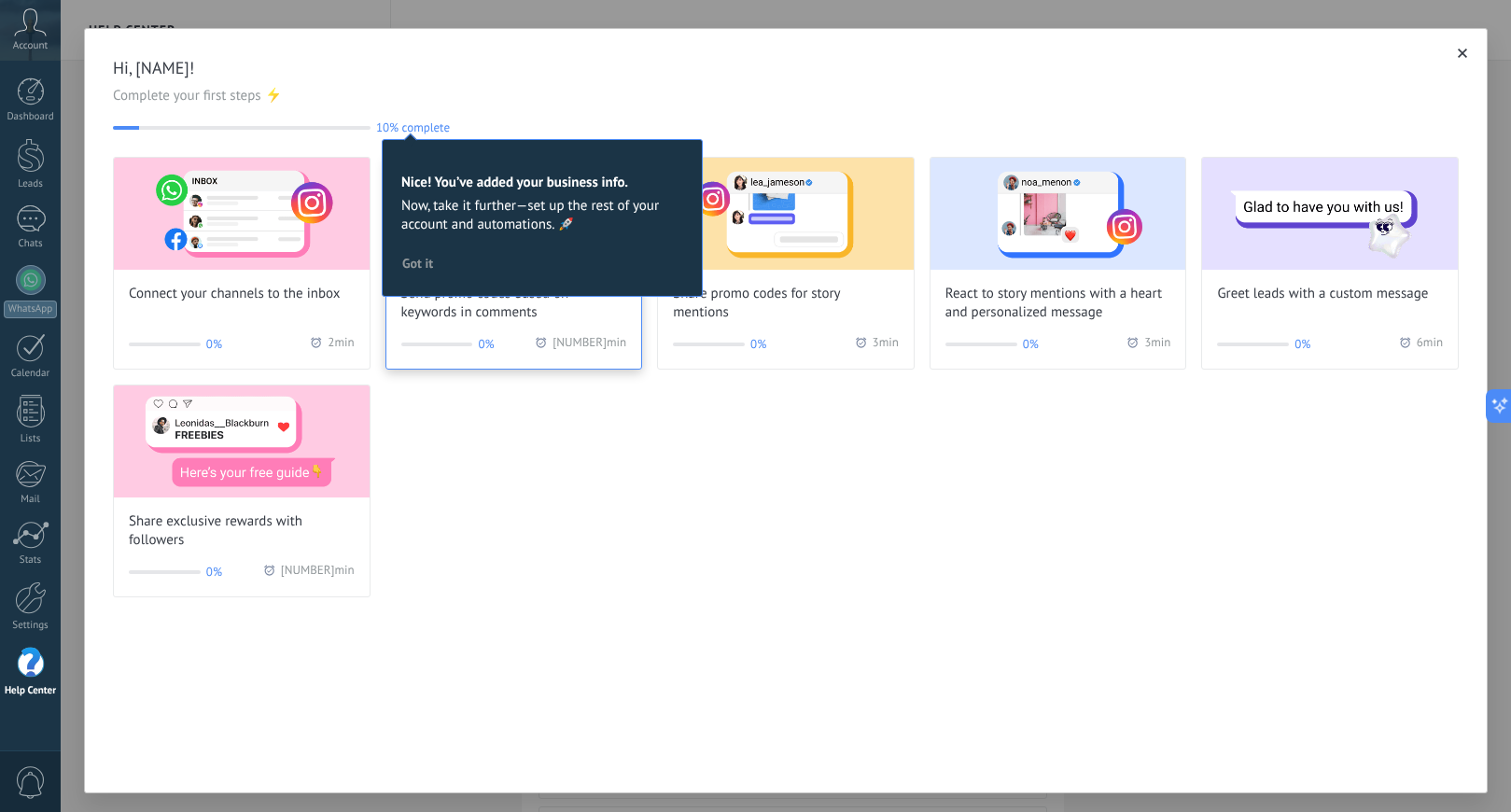 click on "Send promo codes based on keywords in comments 0% 5 min" at bounding box center (514, 263) 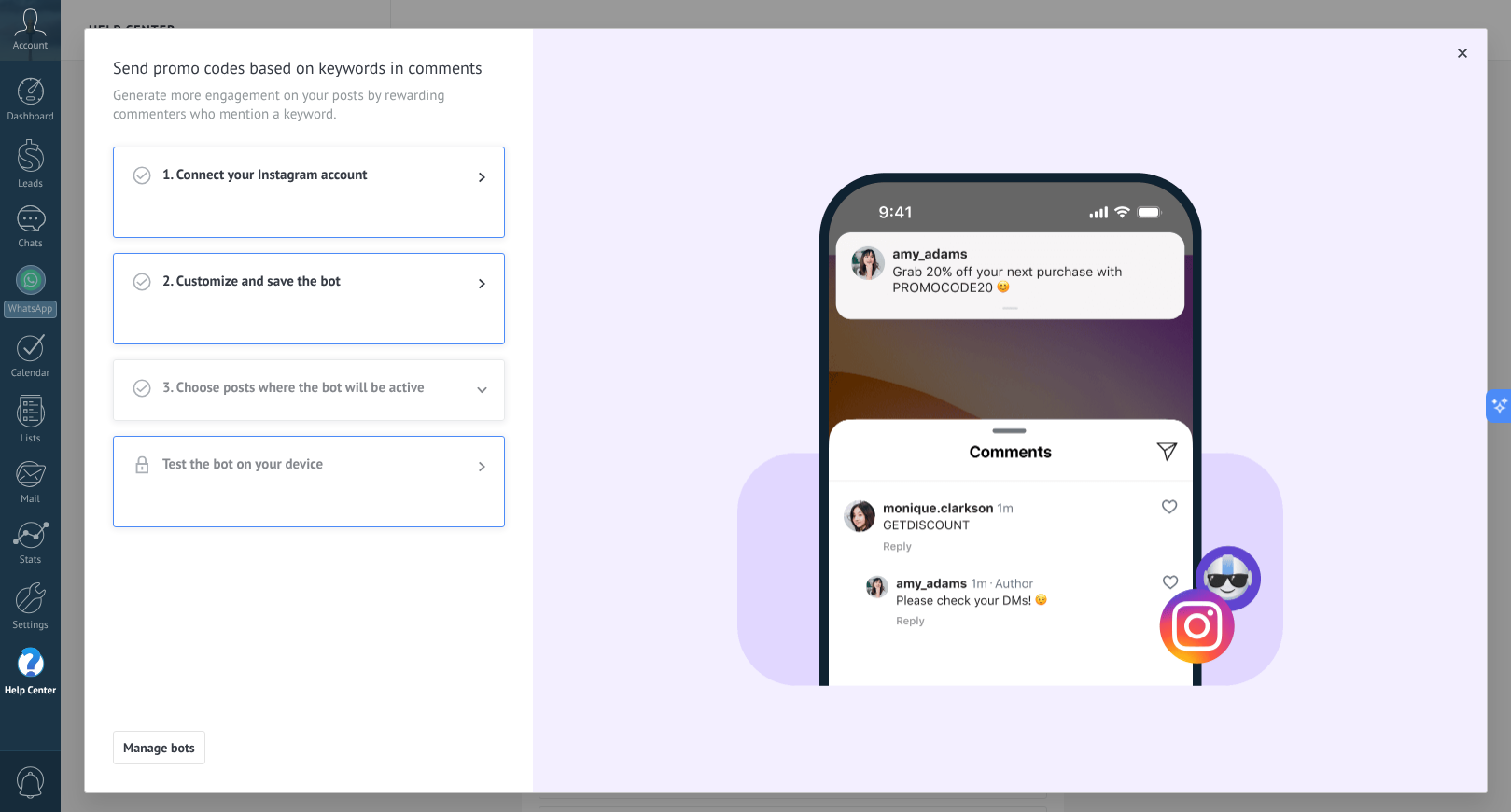 click on "2. Customize and save the bot" at bounding box center [309, 177] 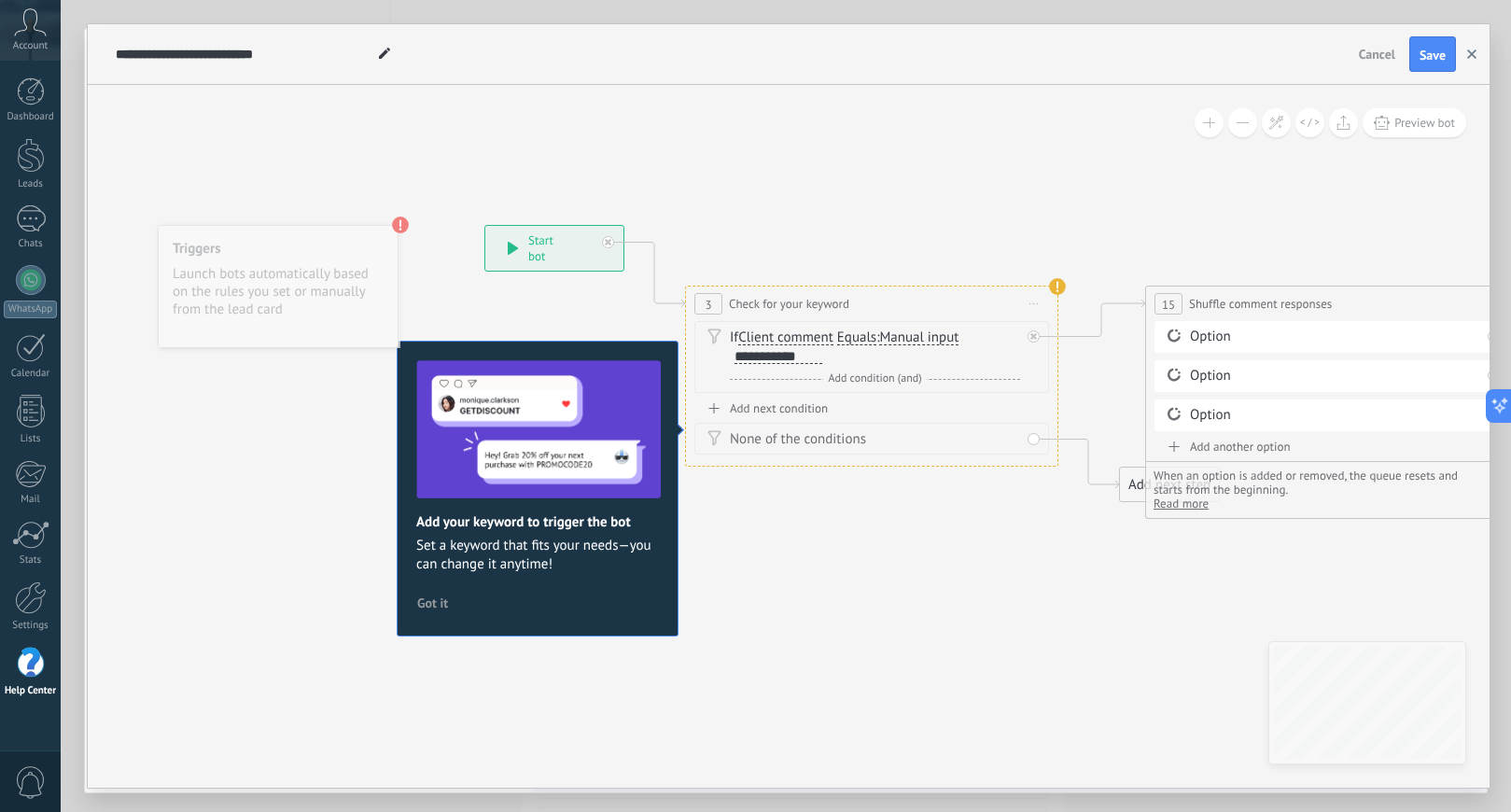 click at bounding box center [1472, 54] 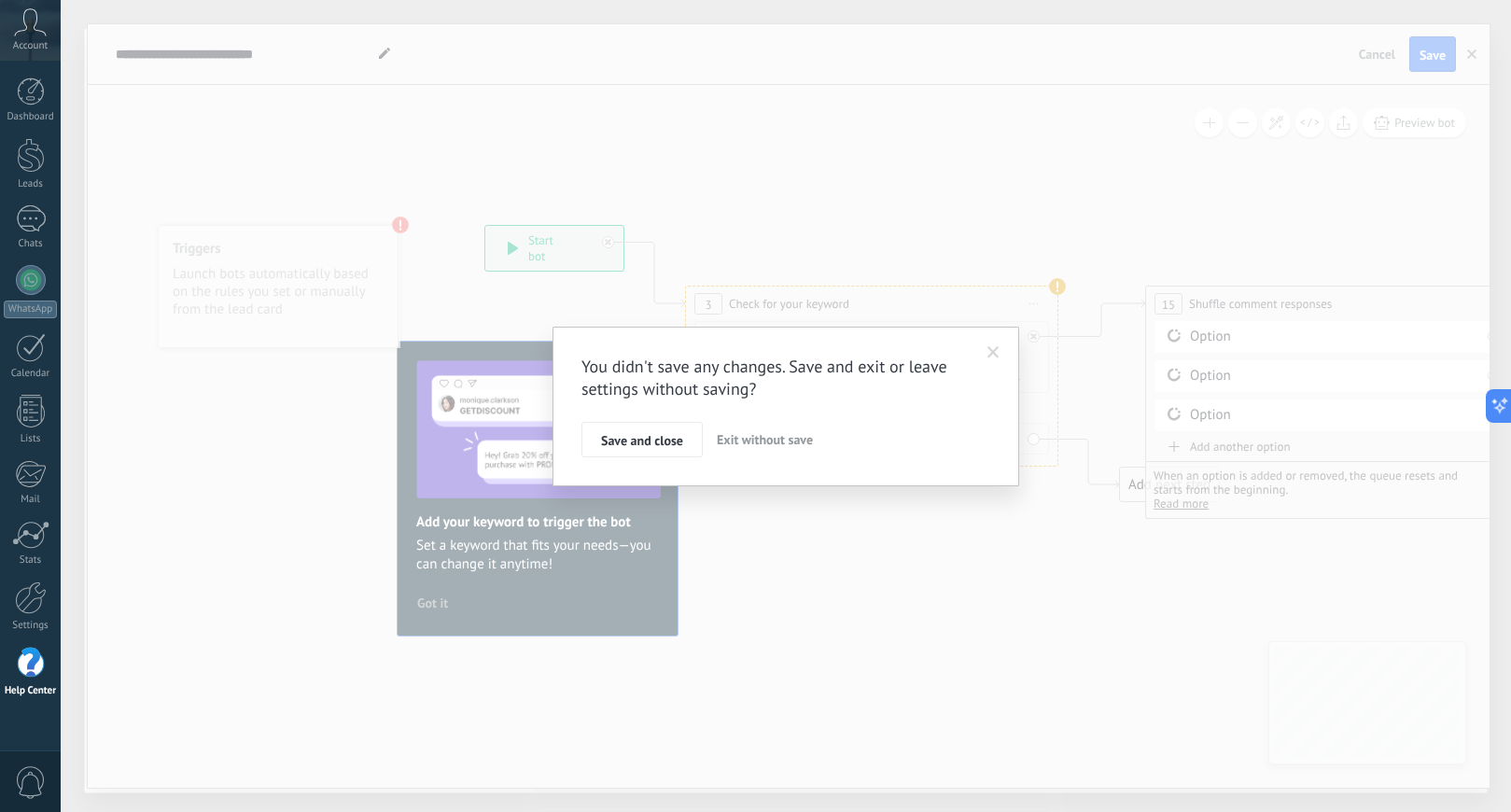 click on "Exit without save" at bounding box center [764, 440] 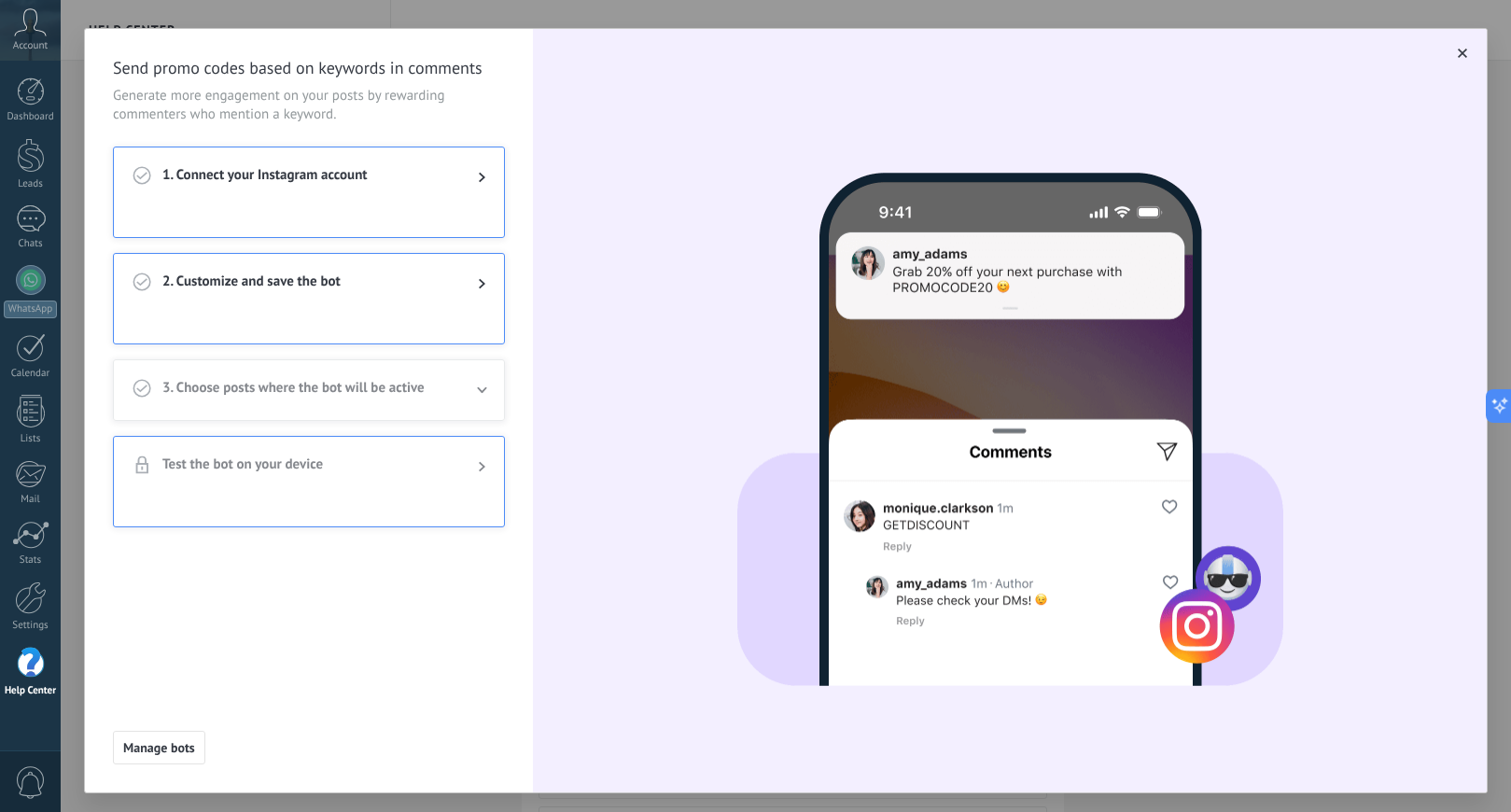 click at bounding box center (1462, 53) 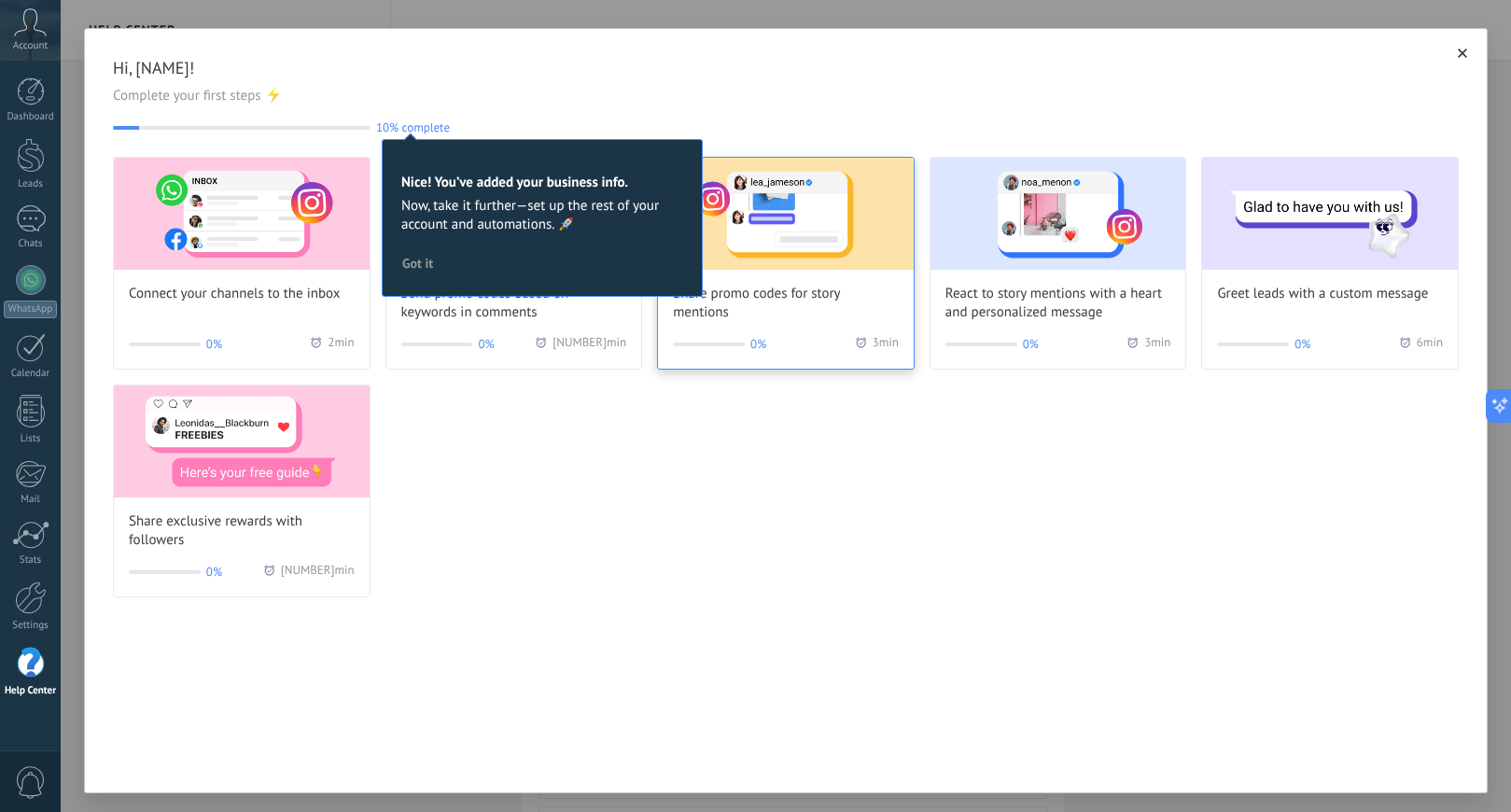 click at bounding box center [242, 214] 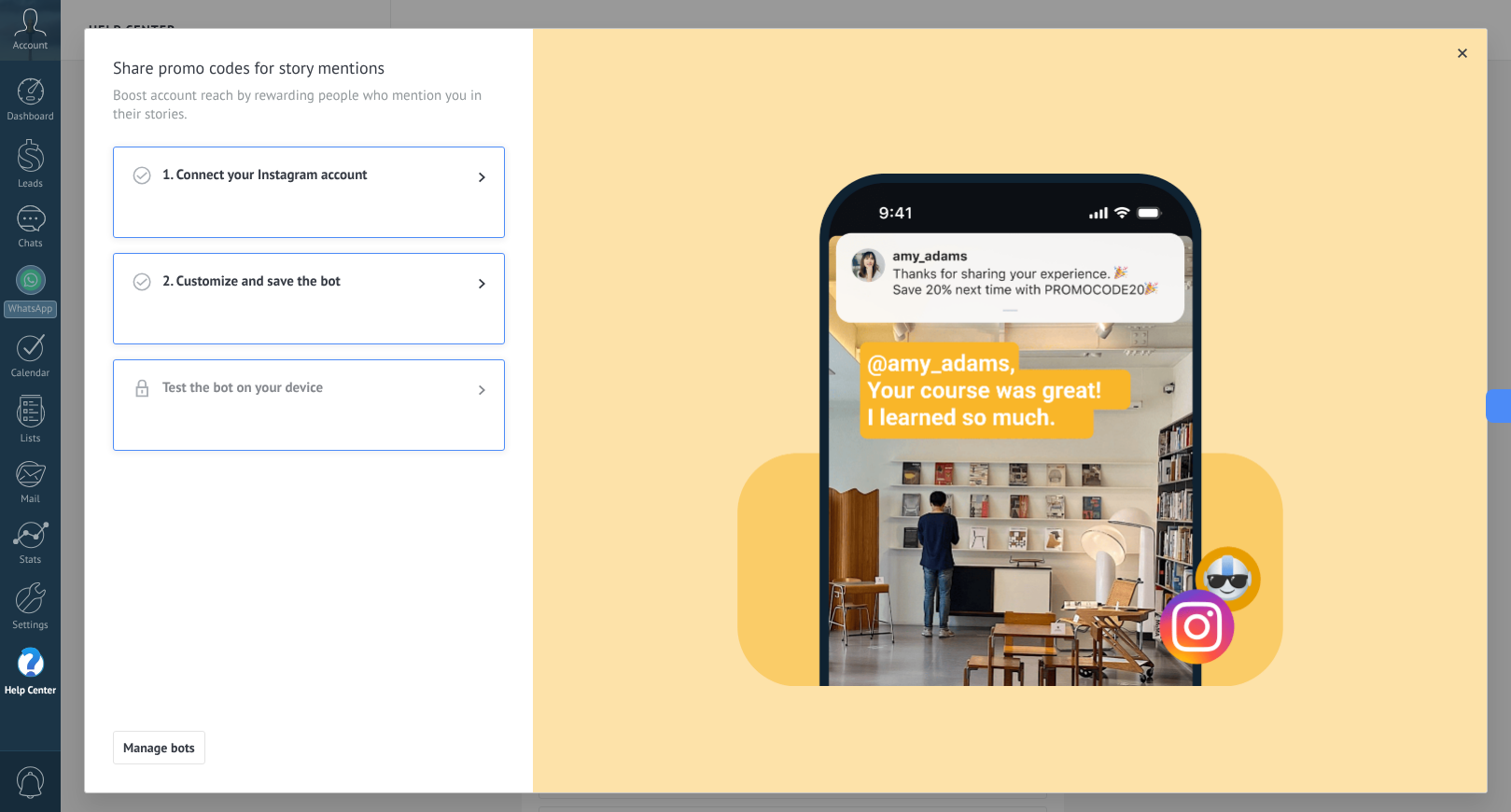 click on "1. Connect your Instagram account" at bounding box center (309, 177) 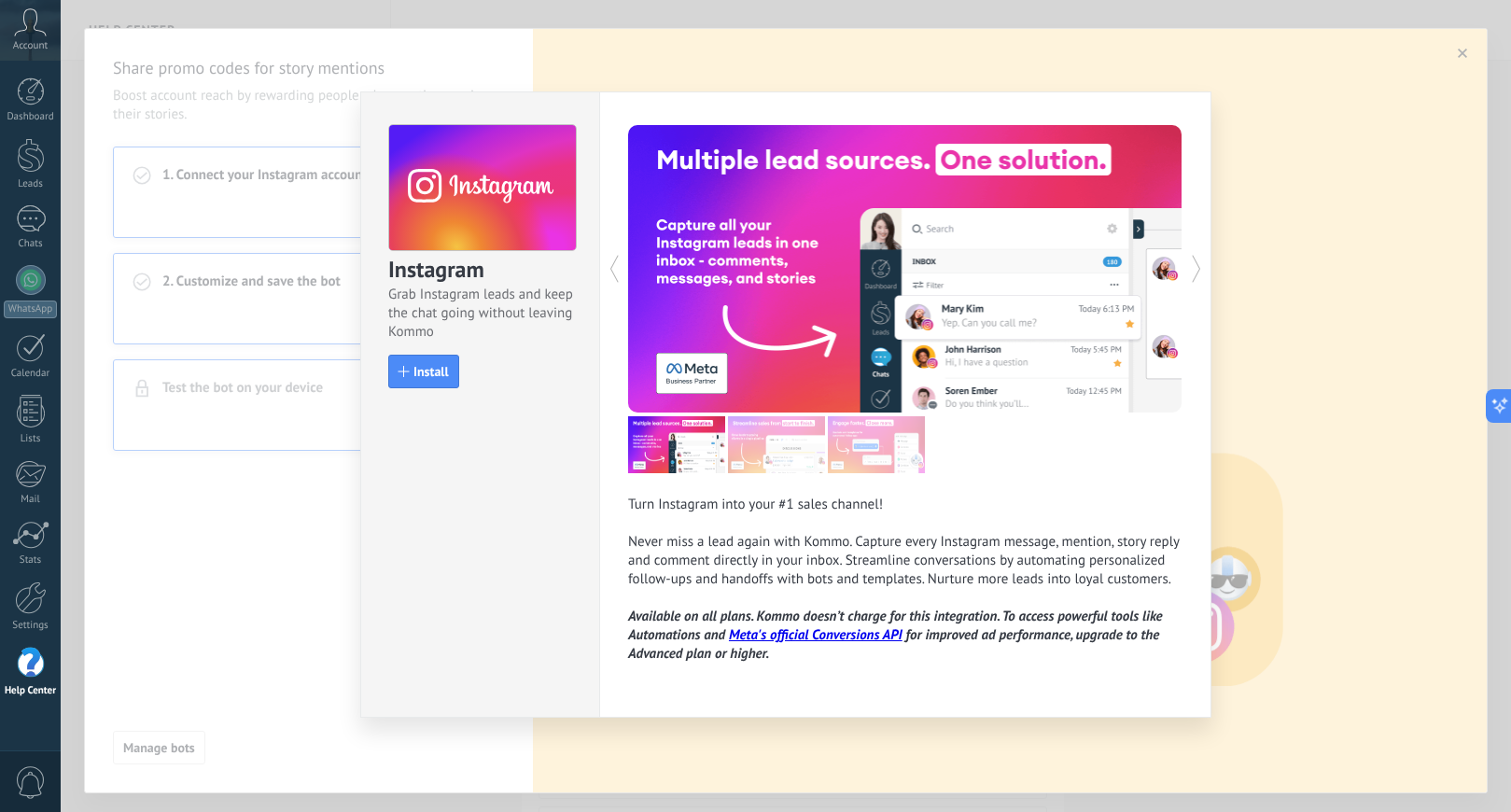 drag, startPoint x: 170, startPoint y: 554, endPoint x: 247, endPoint y: 385, distance: 185.71484 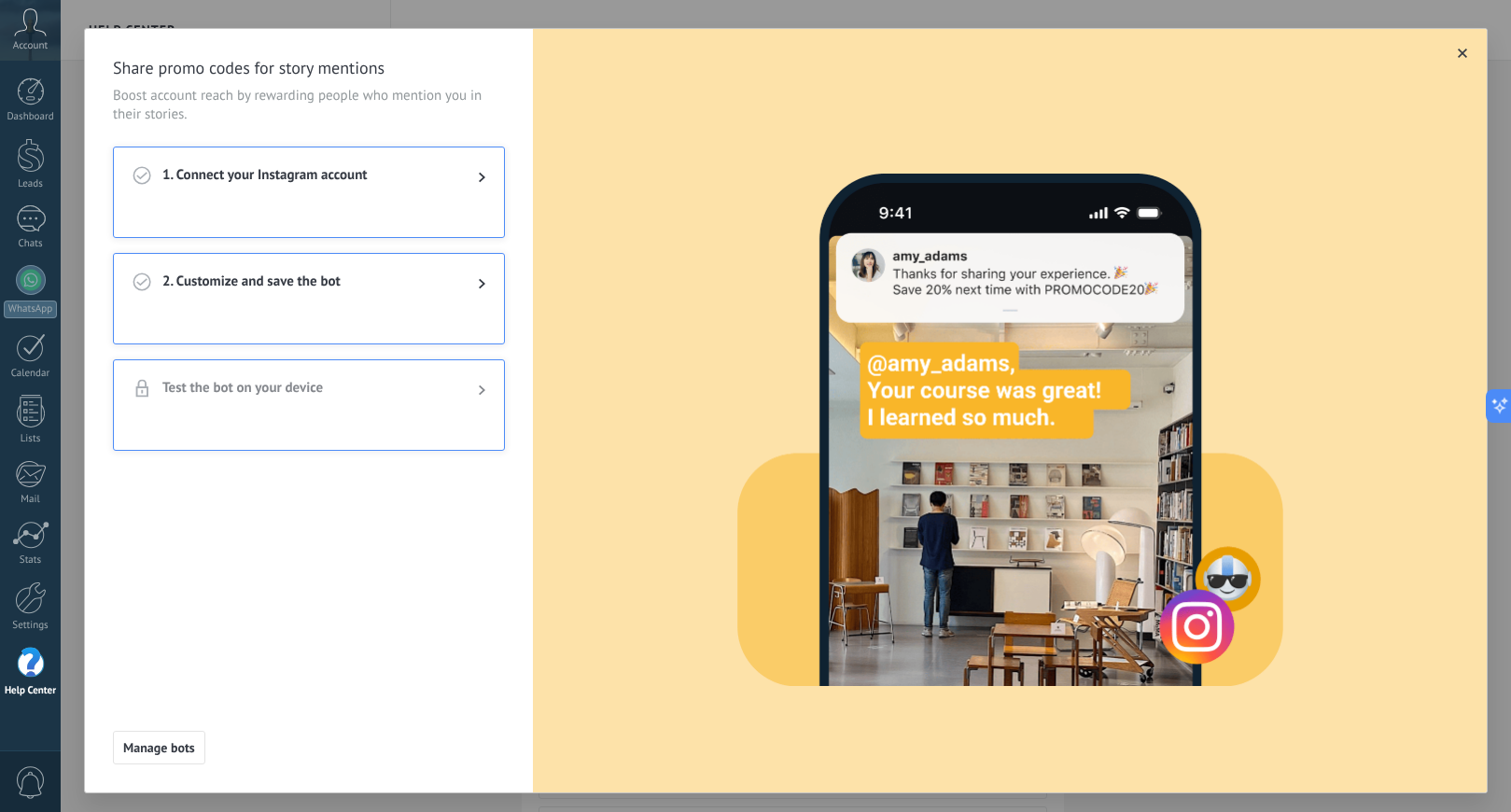 click at bounding box center [309, 222] 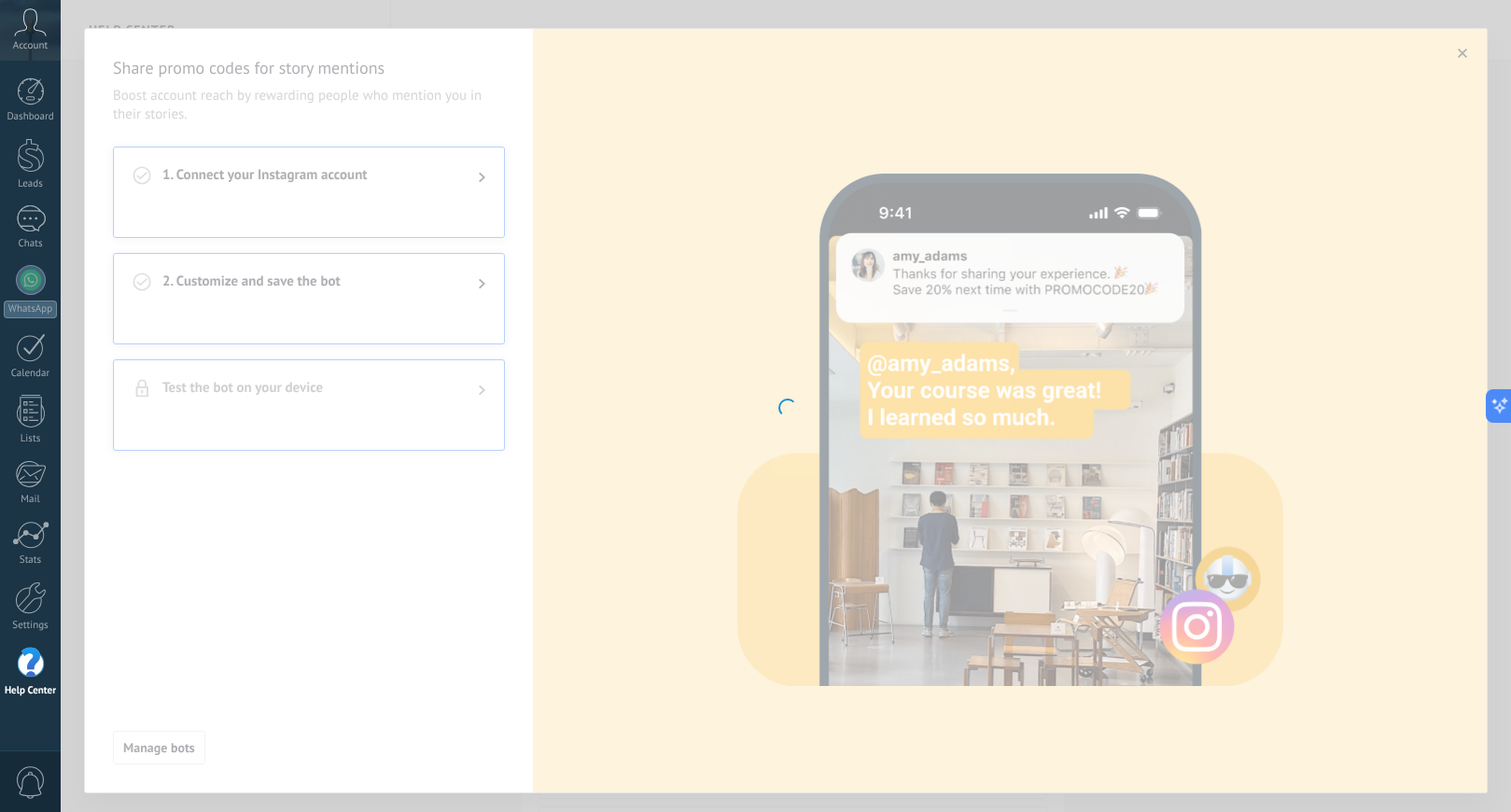 click at bounding box center (786, 406) 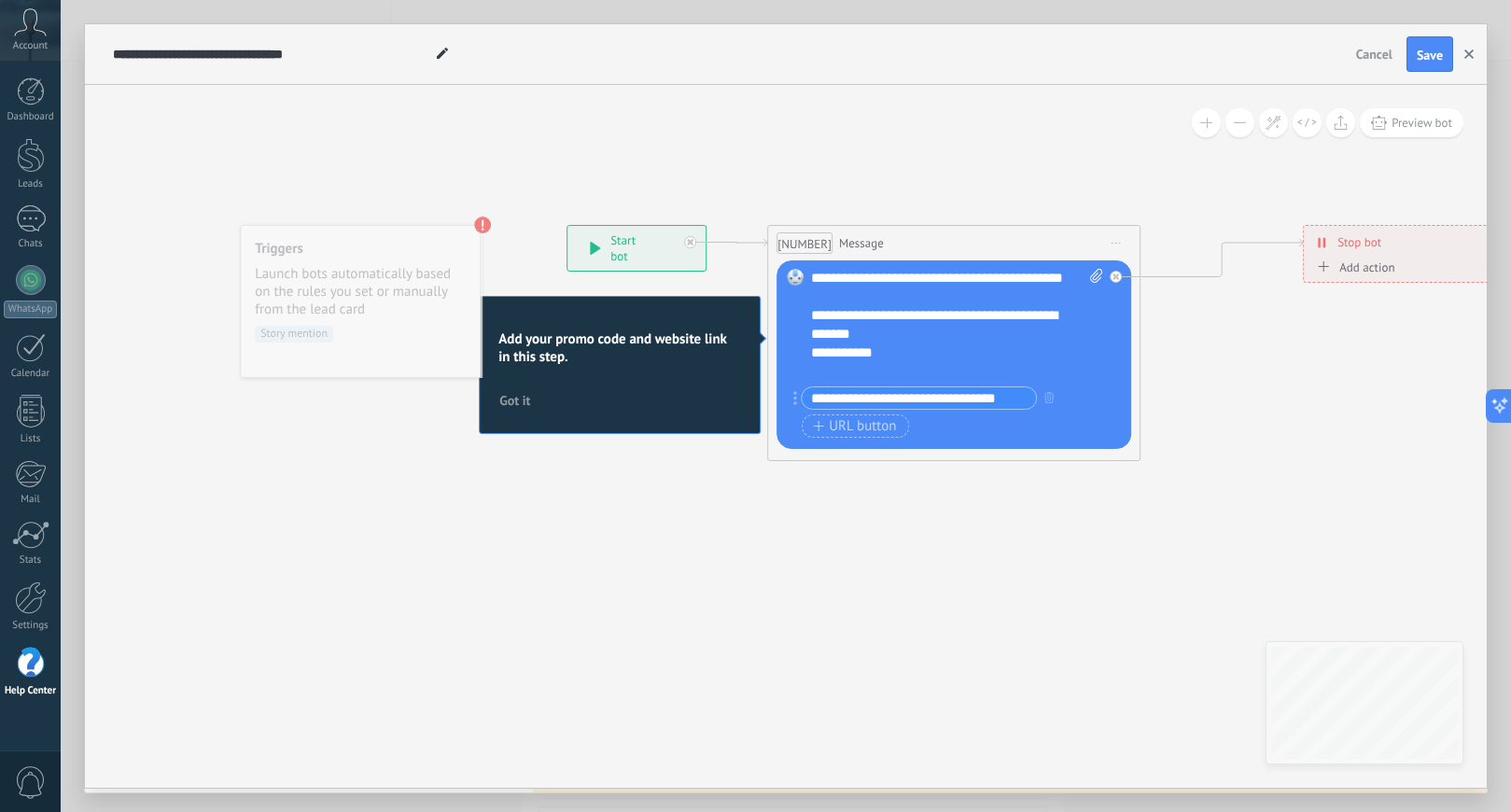 click at bounding box center (1469, 54) 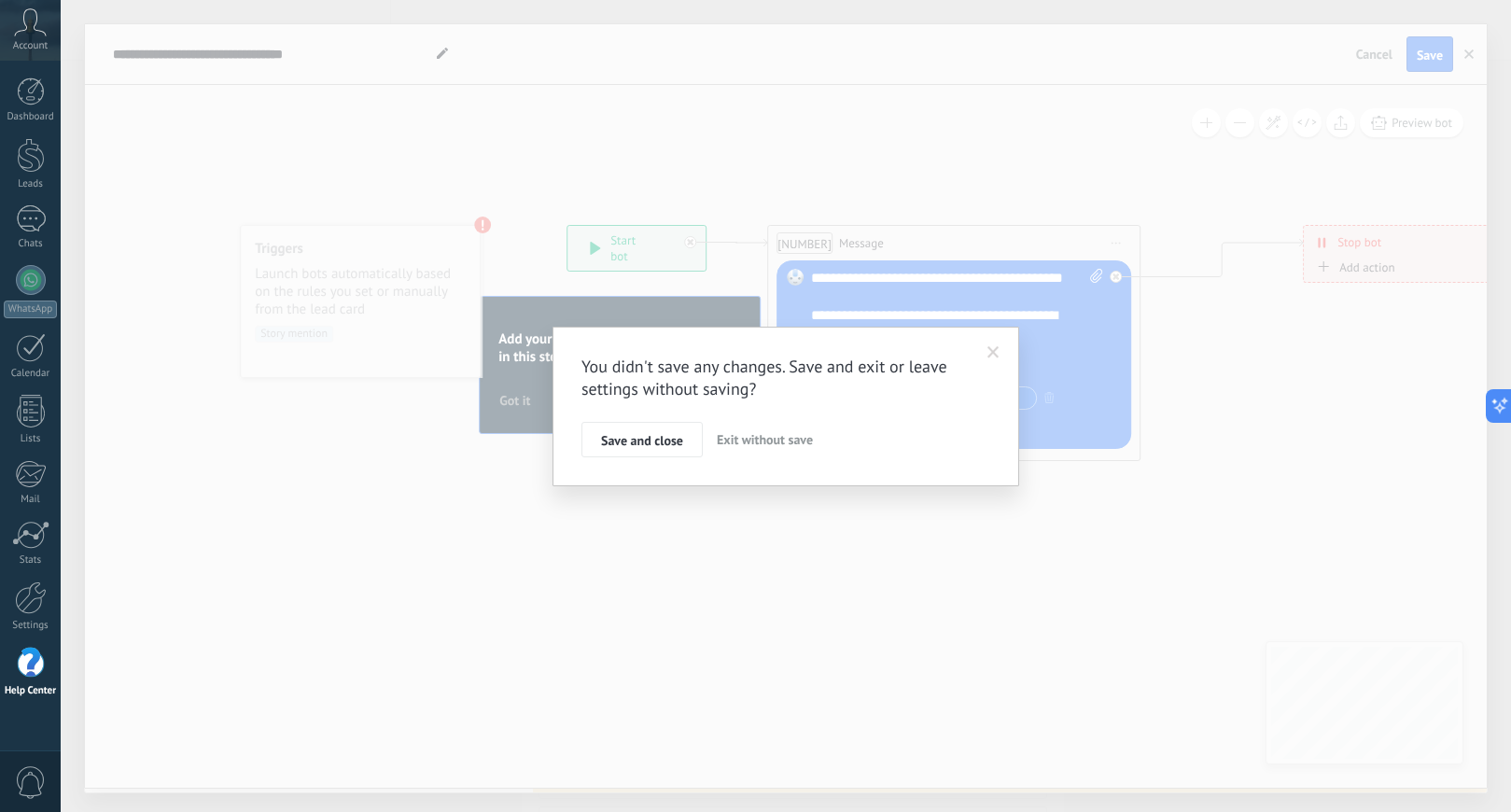 click on "Exit without save" at bounding box center [764, 440] 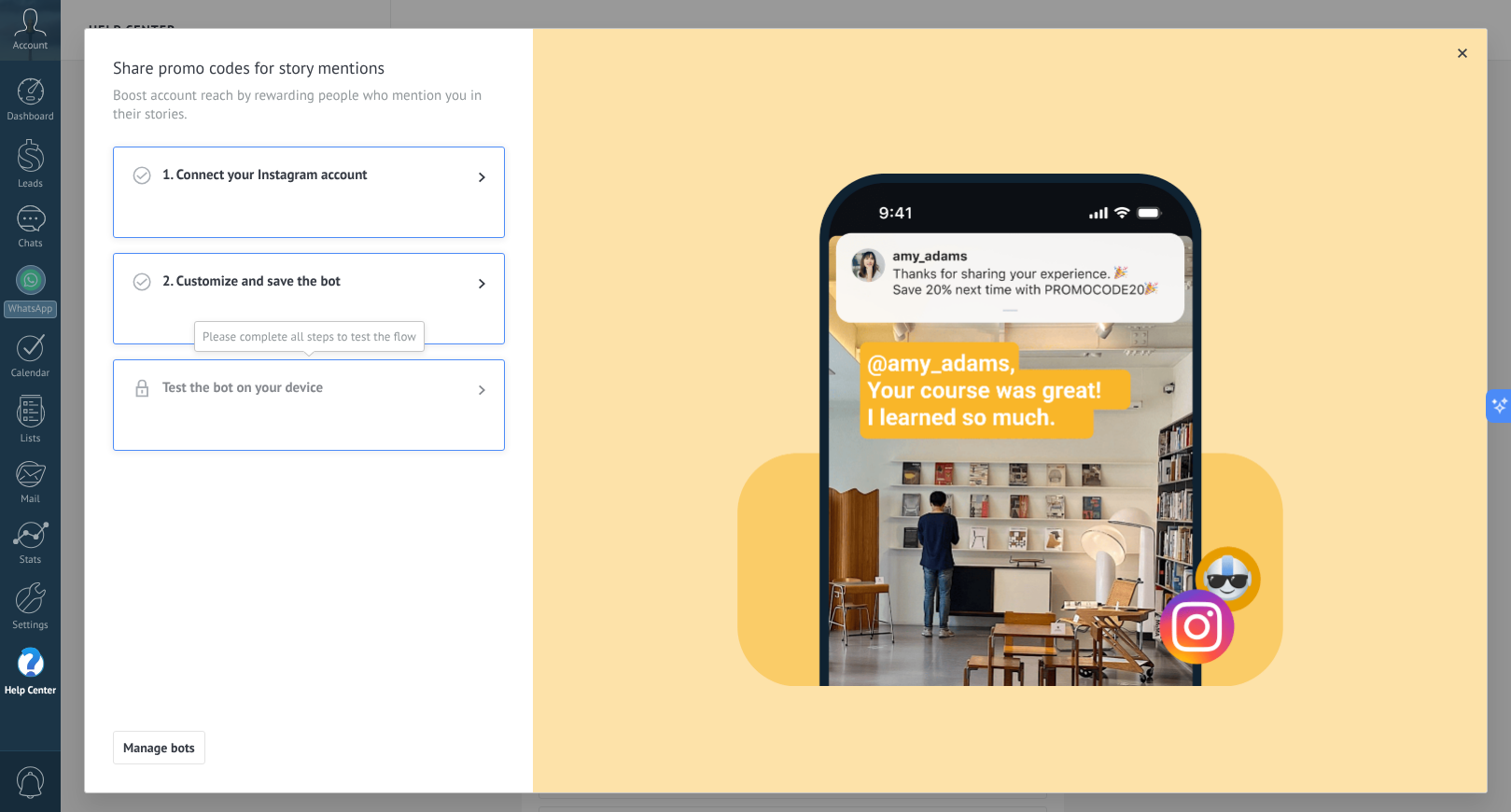 click on "Test the bot on your device" at bounding box center [309, 390] 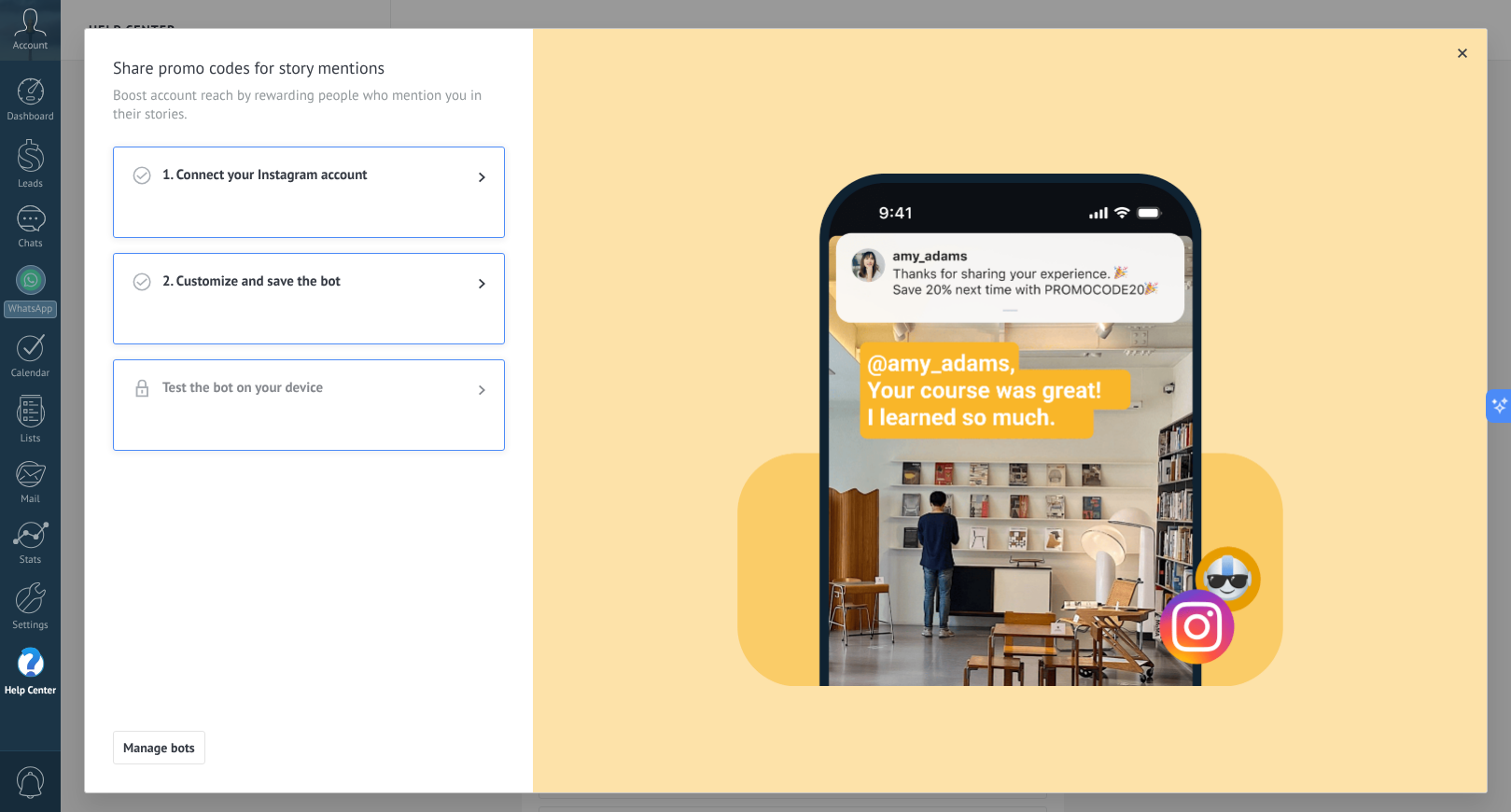 click at bounding box center (1462, 53) 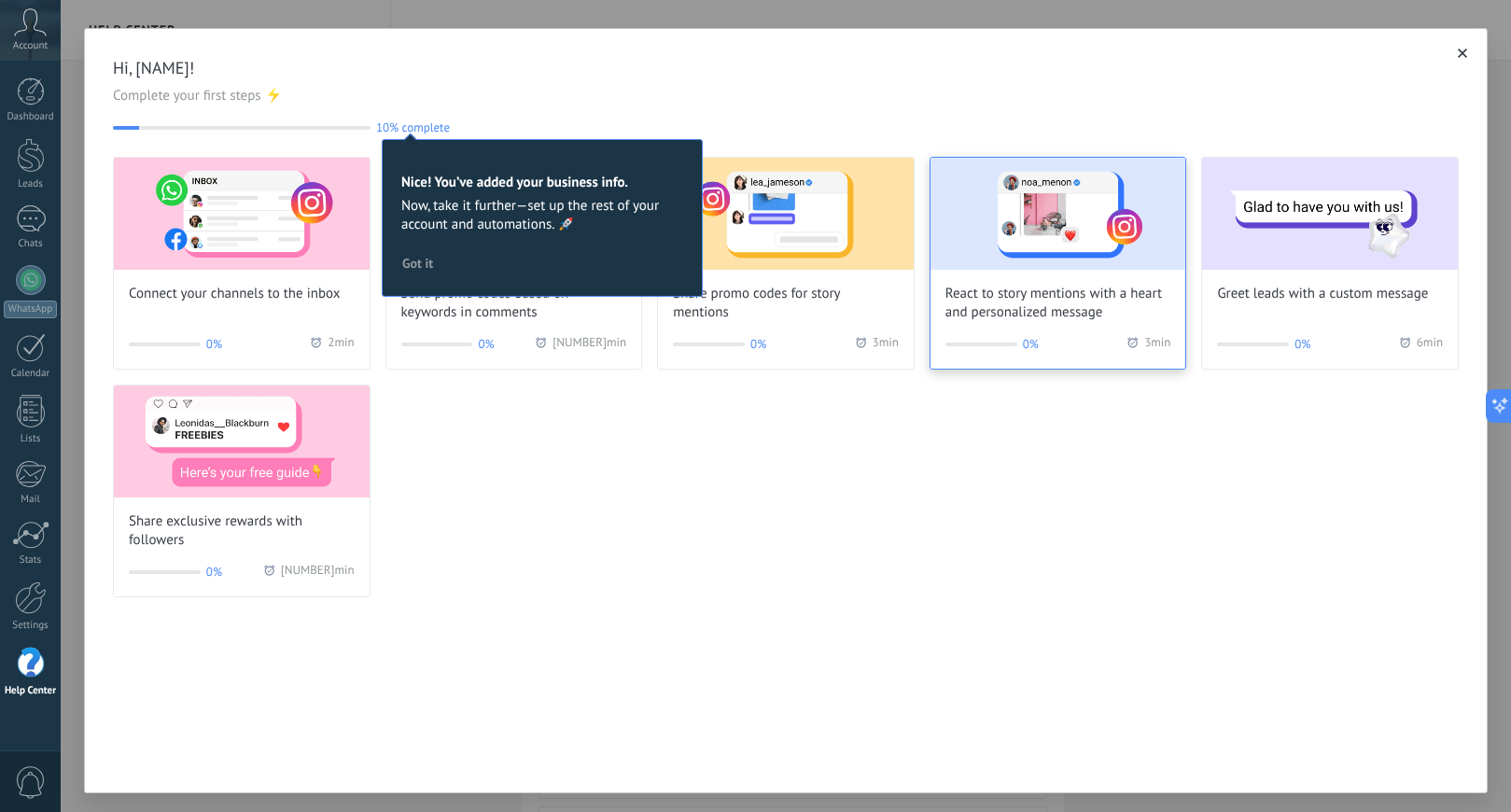 click on "0%" at bounding box center (177, 344) 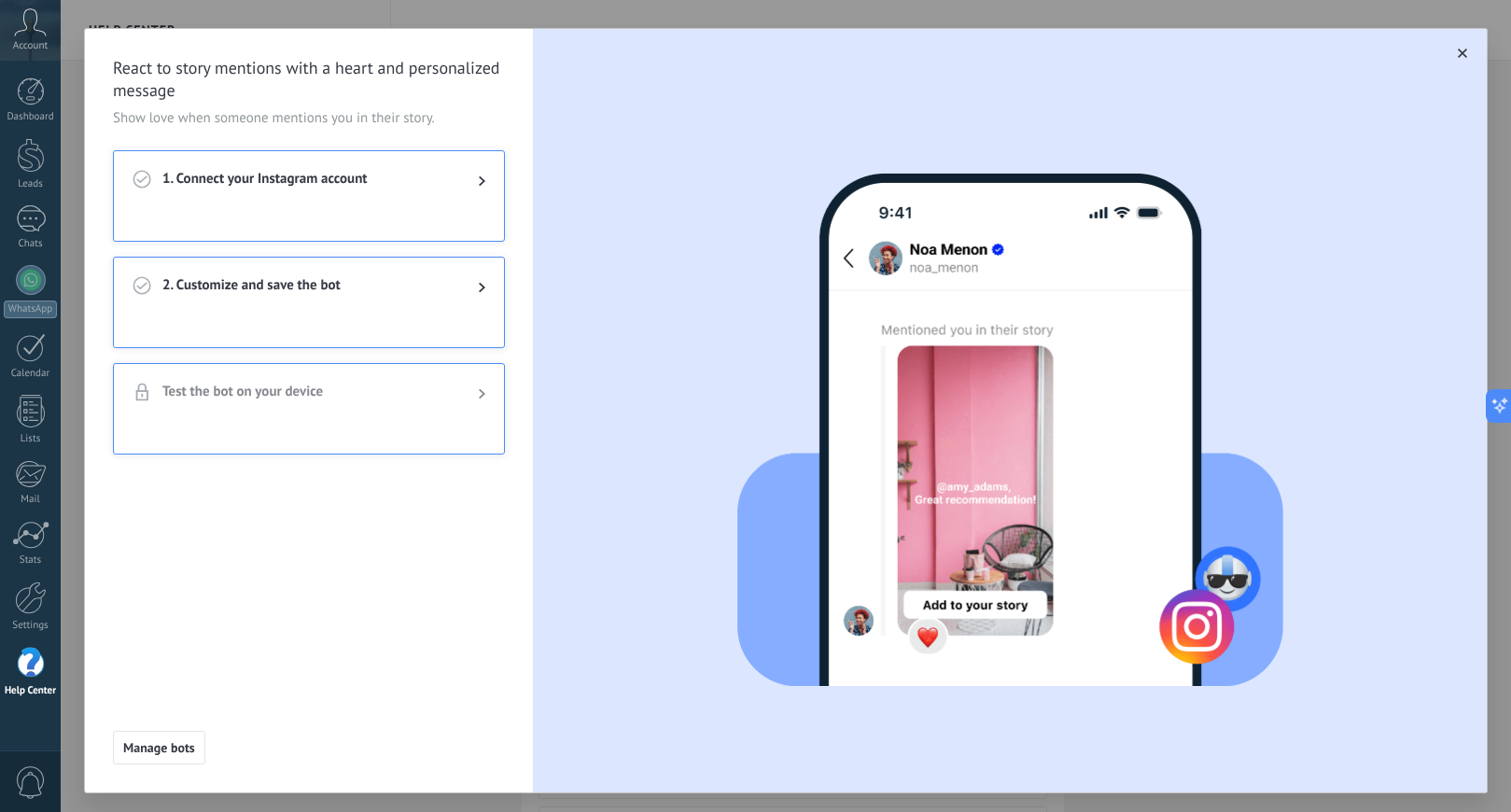 click at bounding box center [1462, 53] 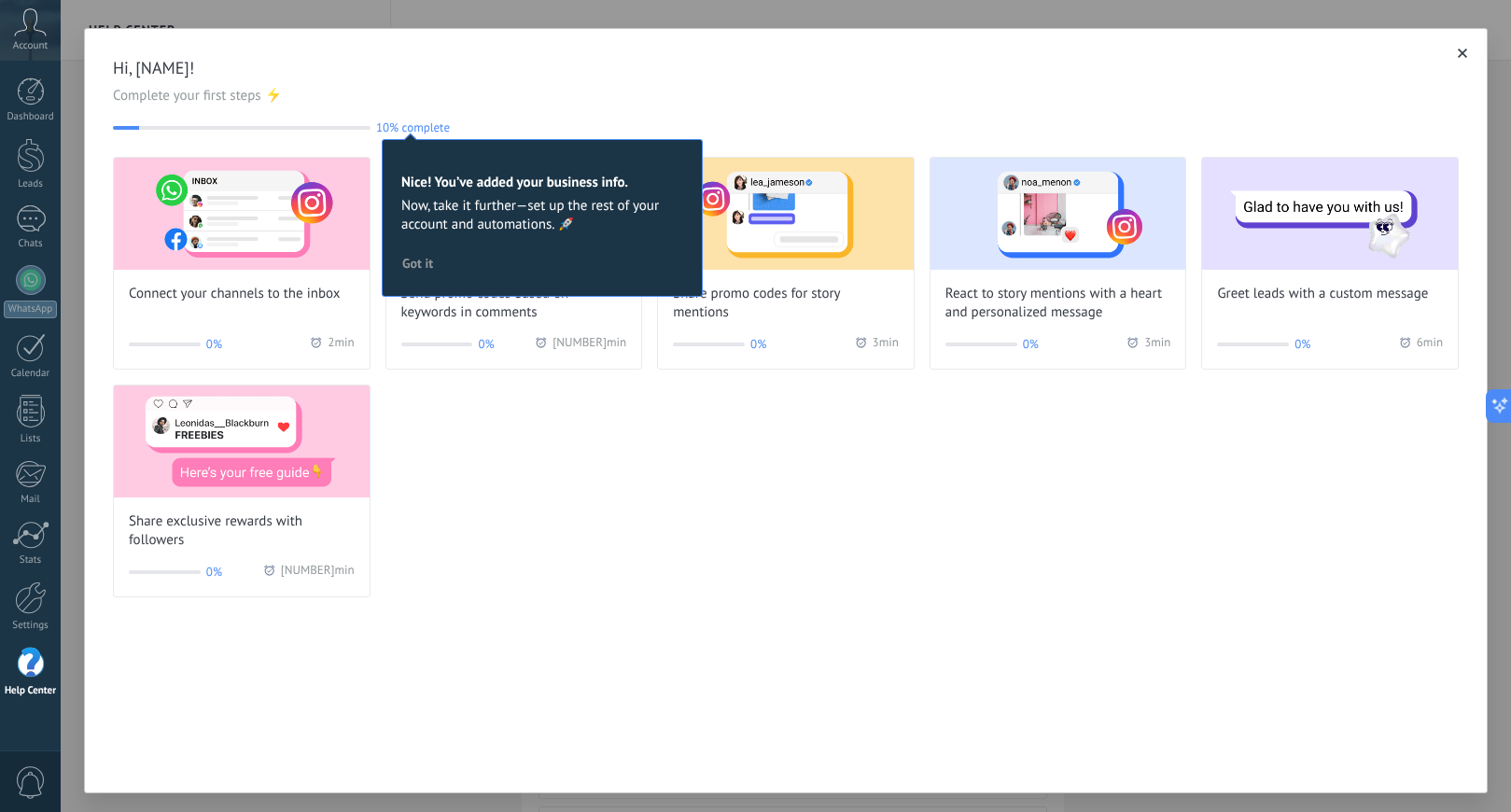 click at bounding box center [1462, 53] 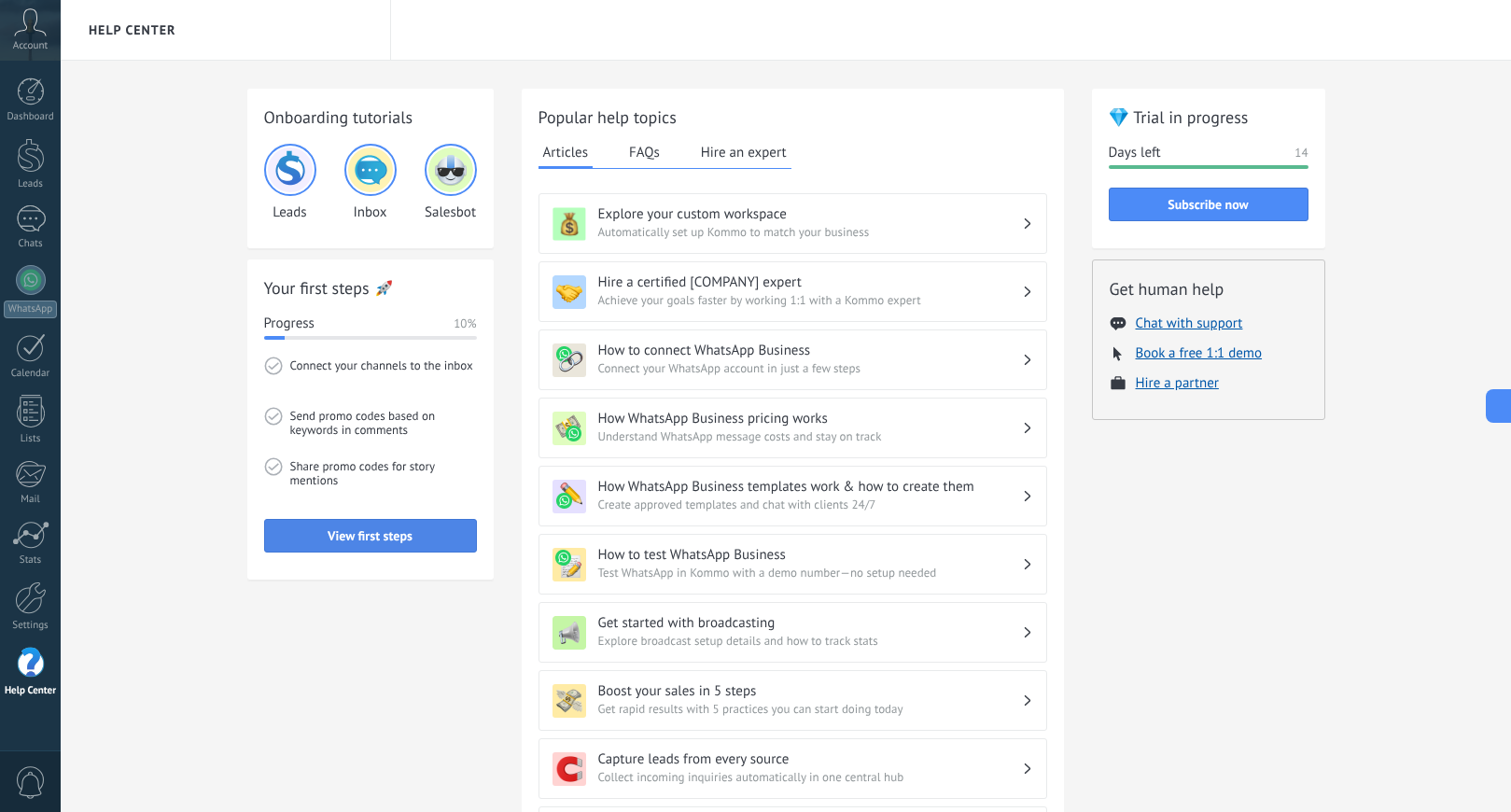 click on "View first steps" at bounding box center [371, 536] 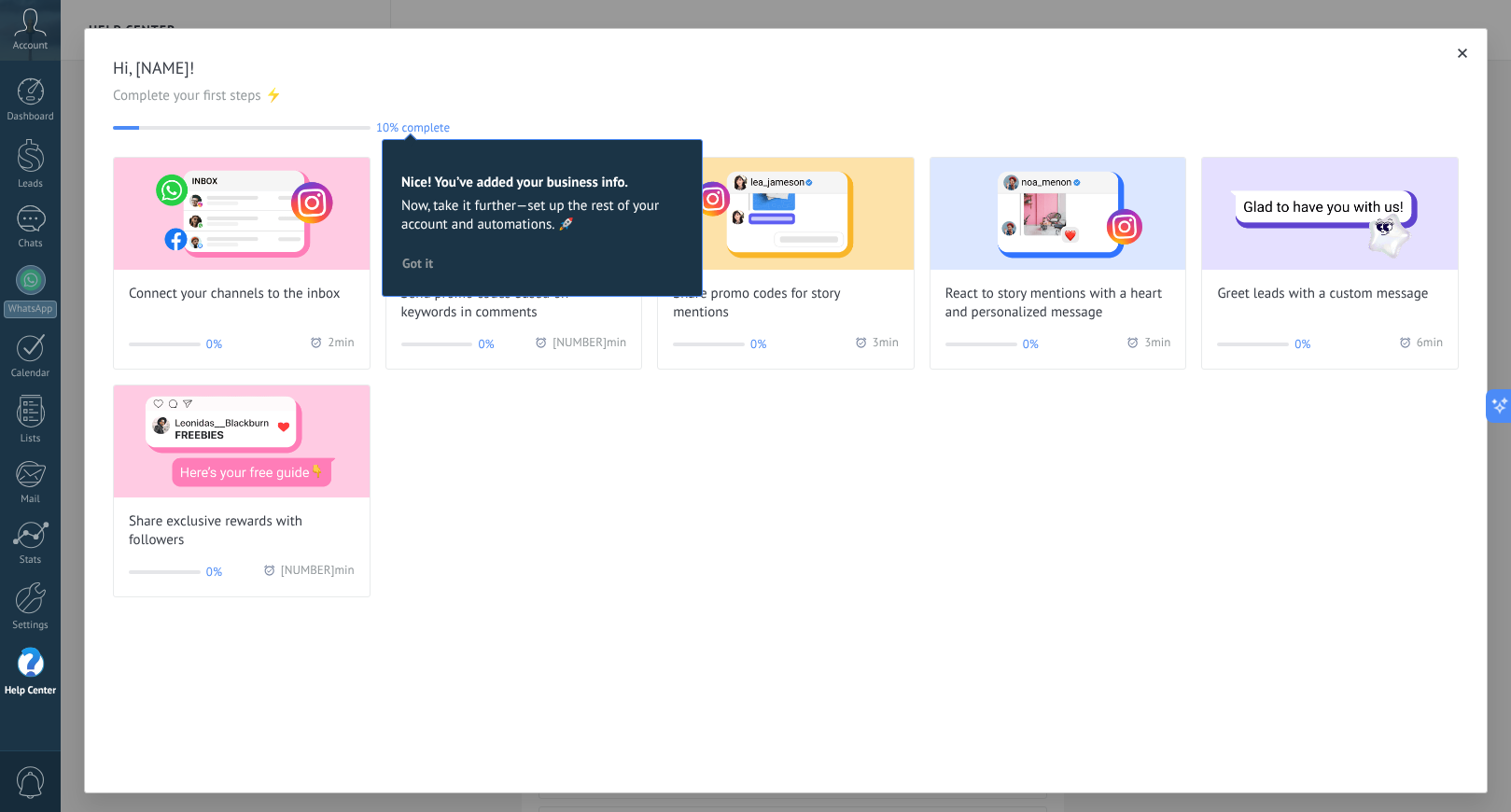 click on "Got it" at bounding box center (417, 263) 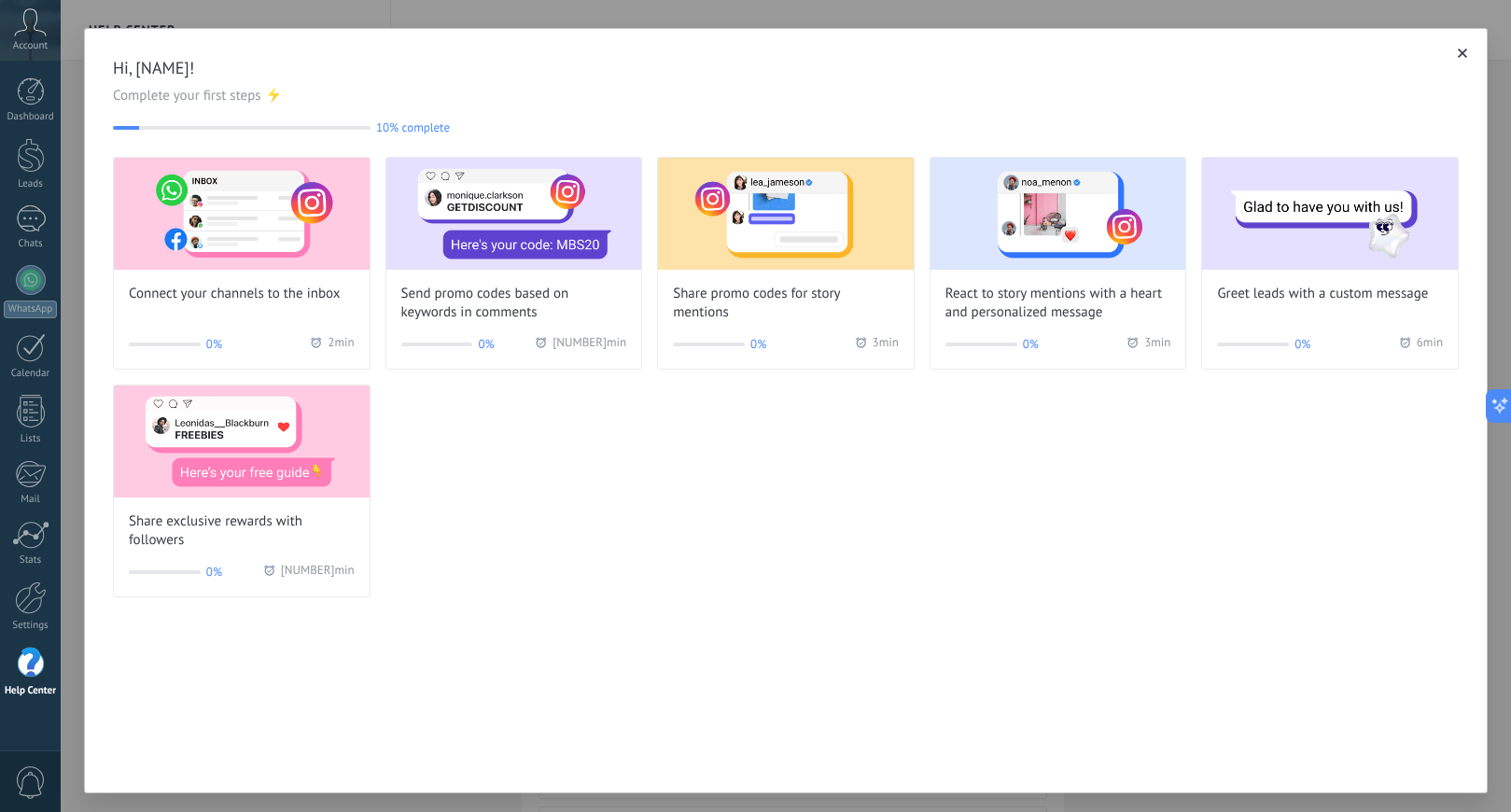 click at bounding box center (1462, 53) 